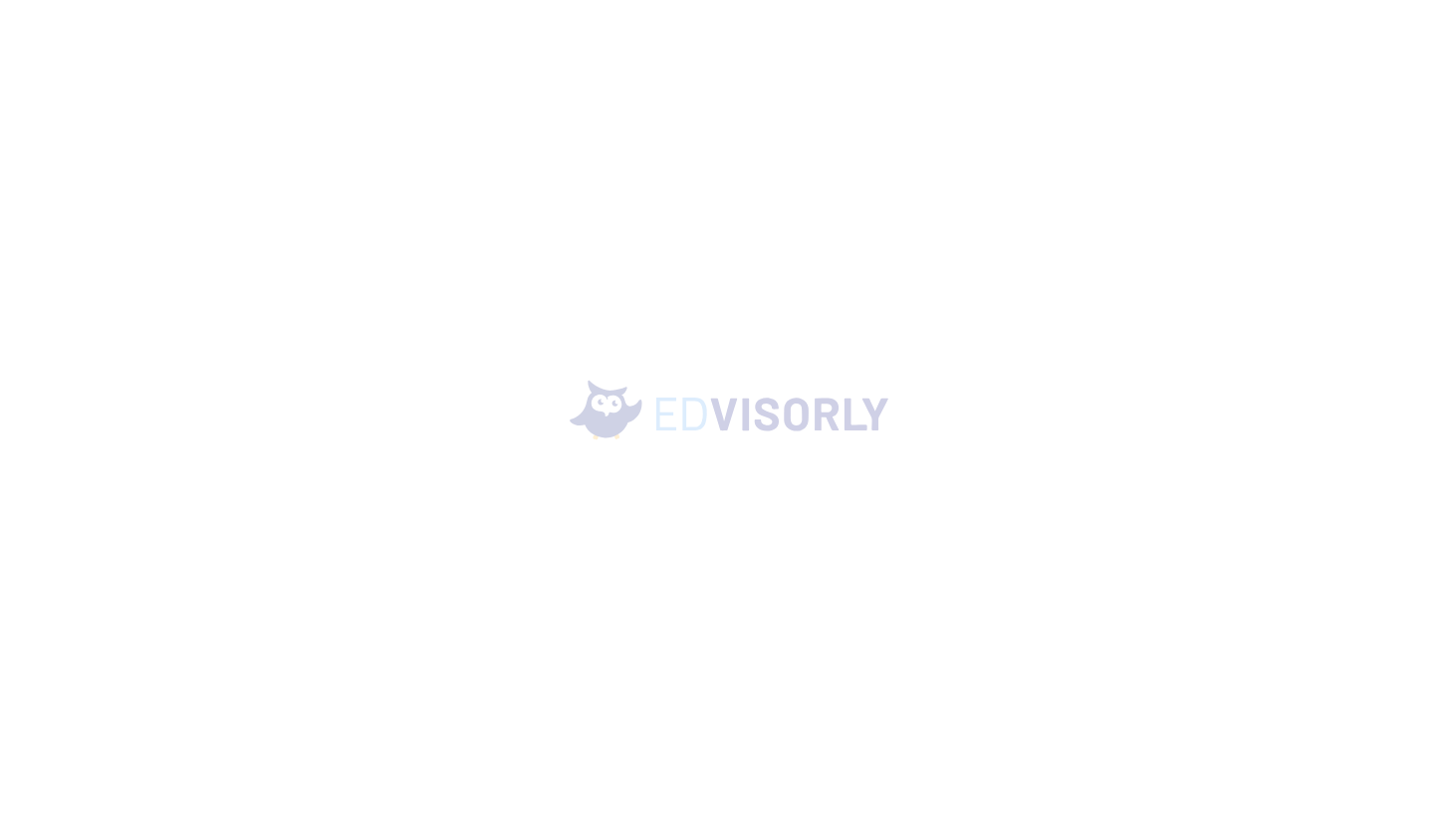 scroll, scrollTop: 0, scrollLeft: 0, axis: both 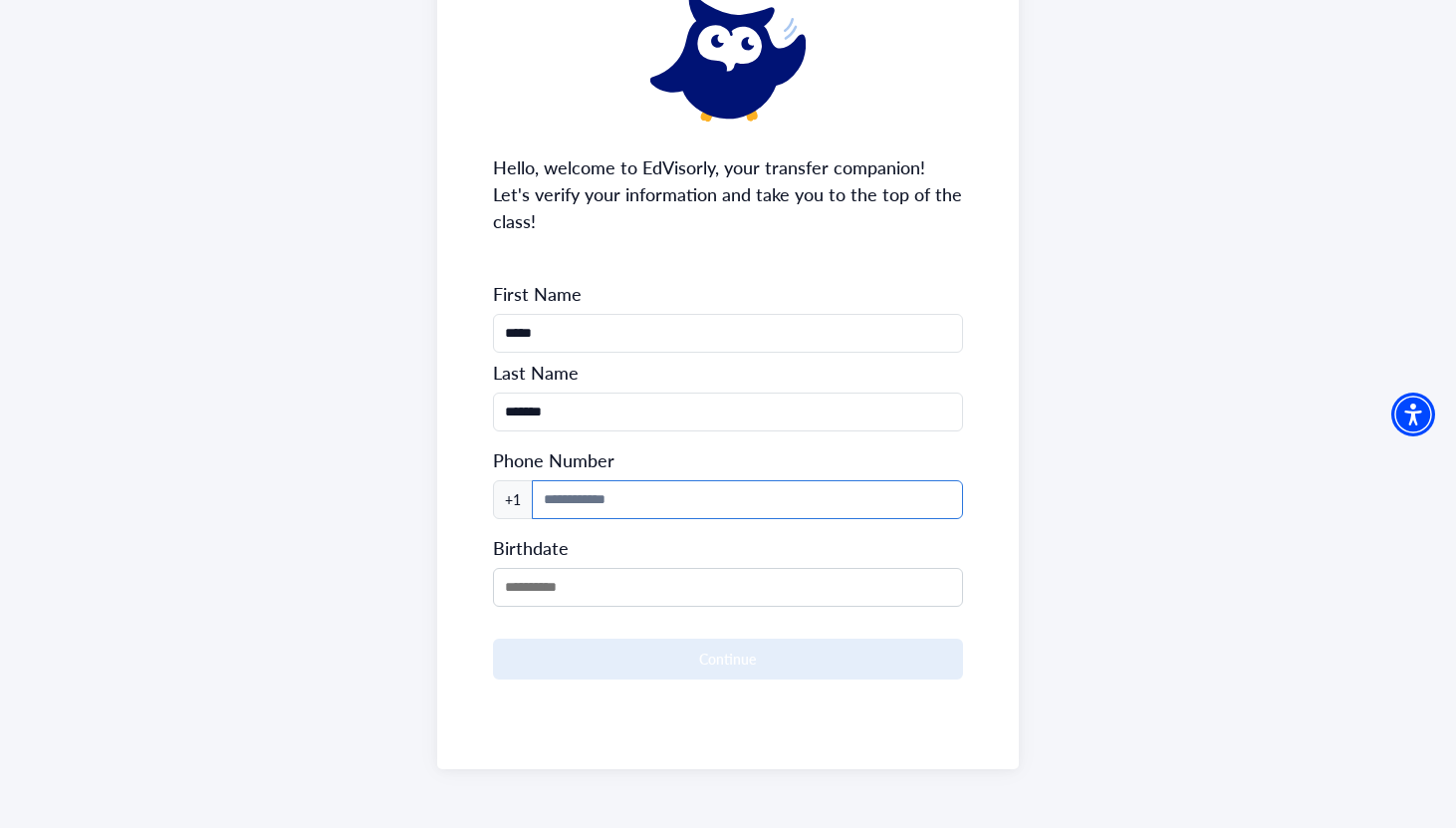 click at bounding box center (748, 499) 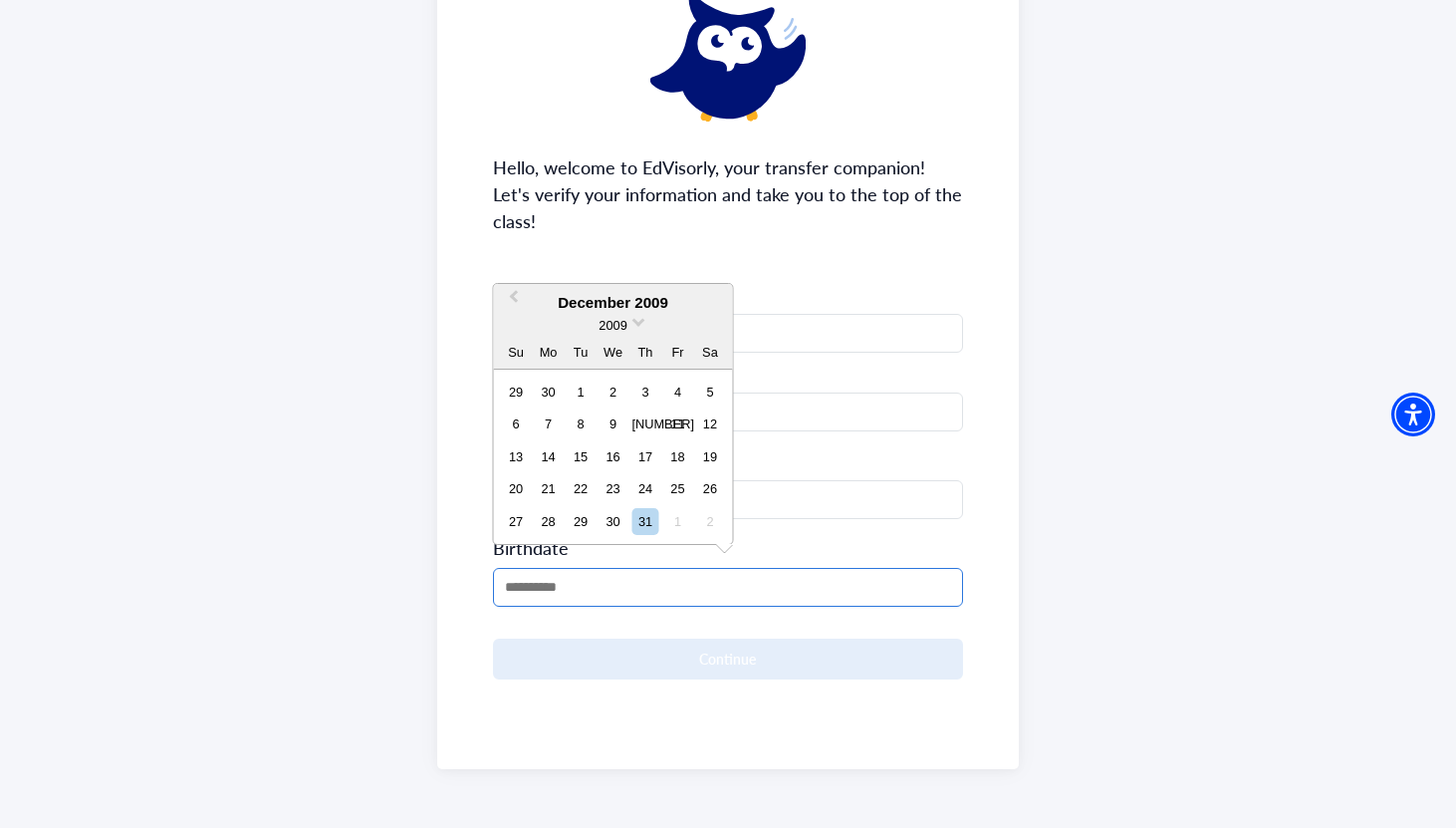 click at bounding box center (728, 587) 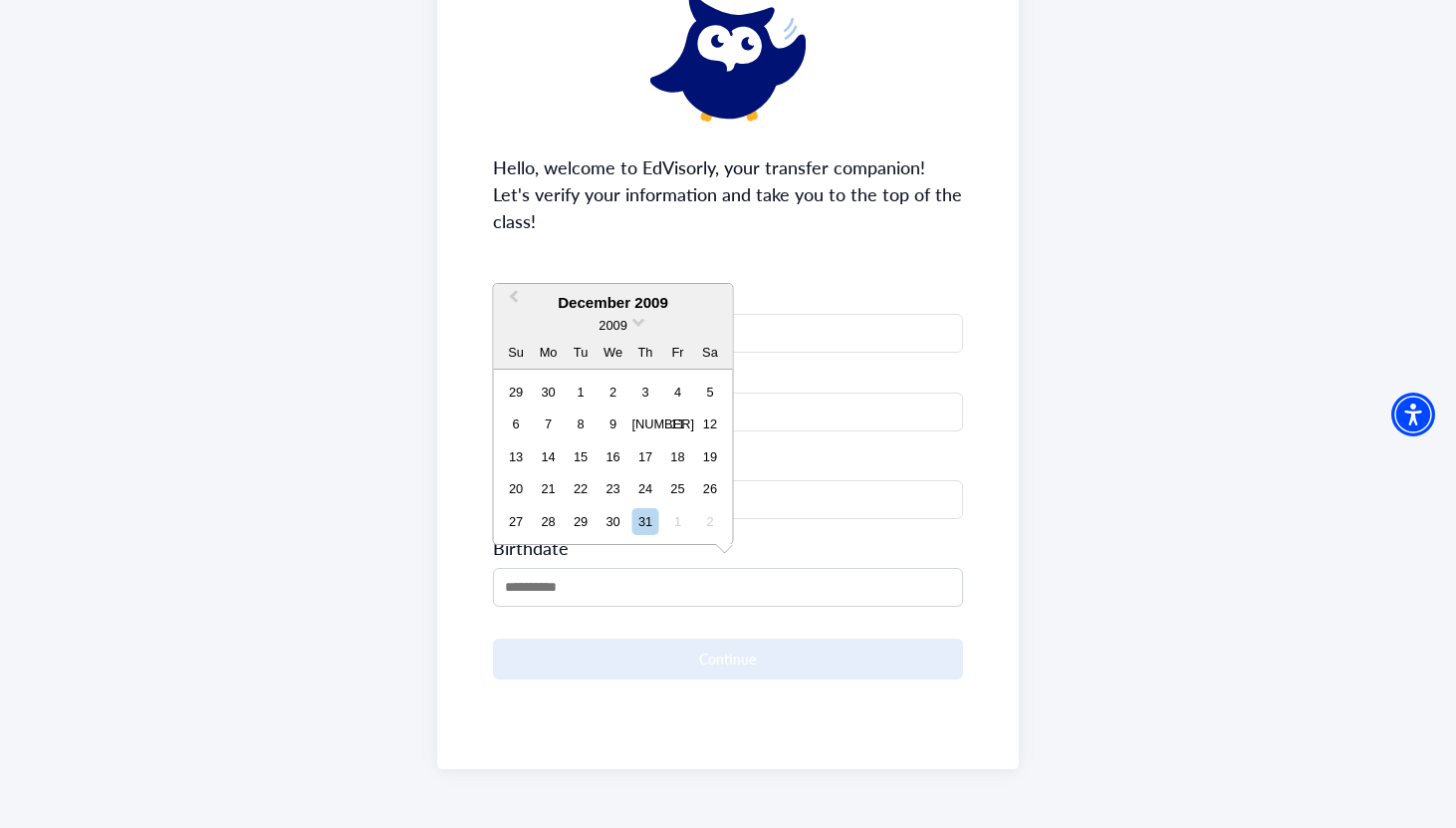 click on "December 2009" at bounding box center [613, 303] 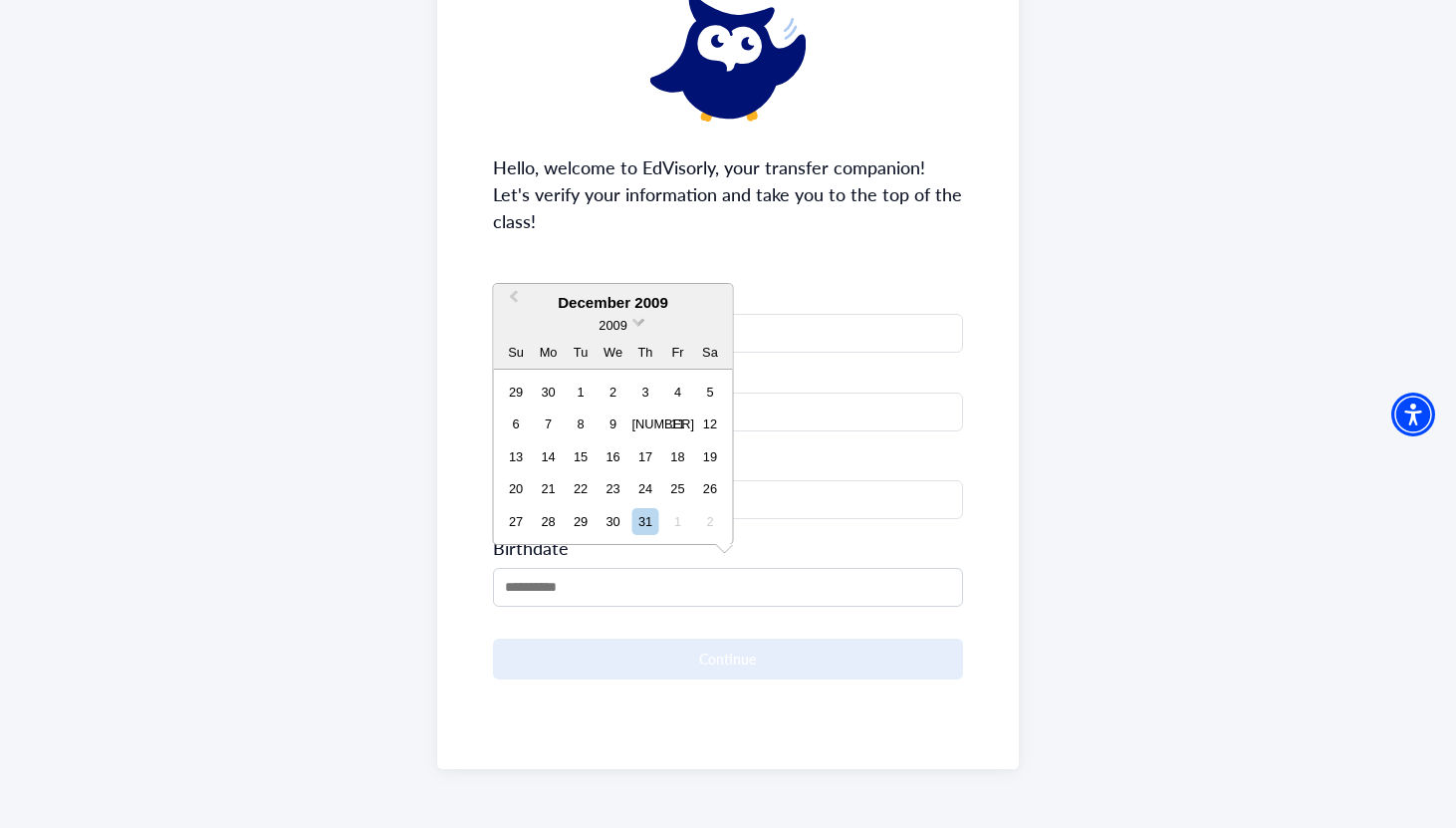 click at bounding box center [638, 320] 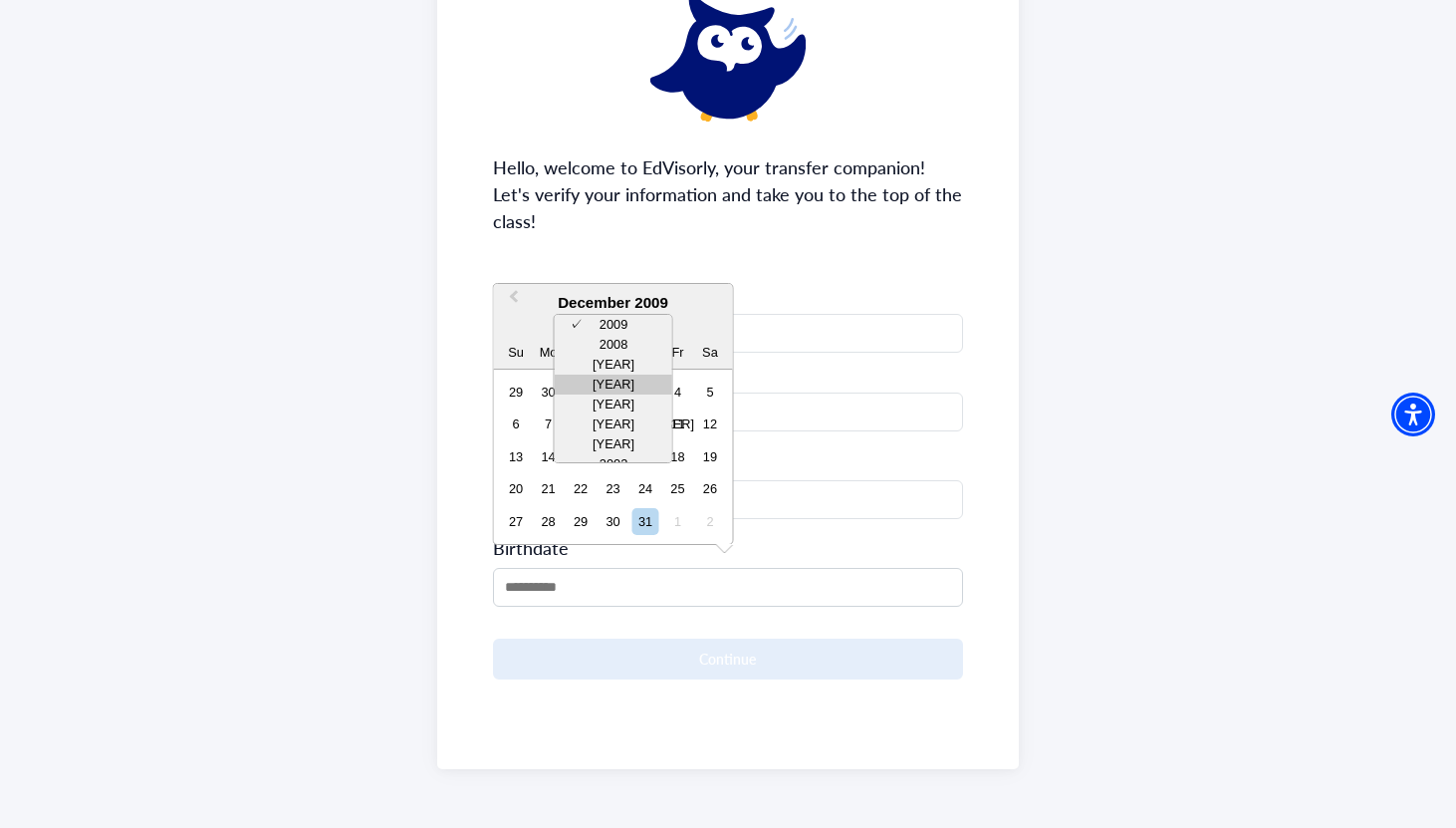 click on "[YEAR]" at bounding box center [613, 385] 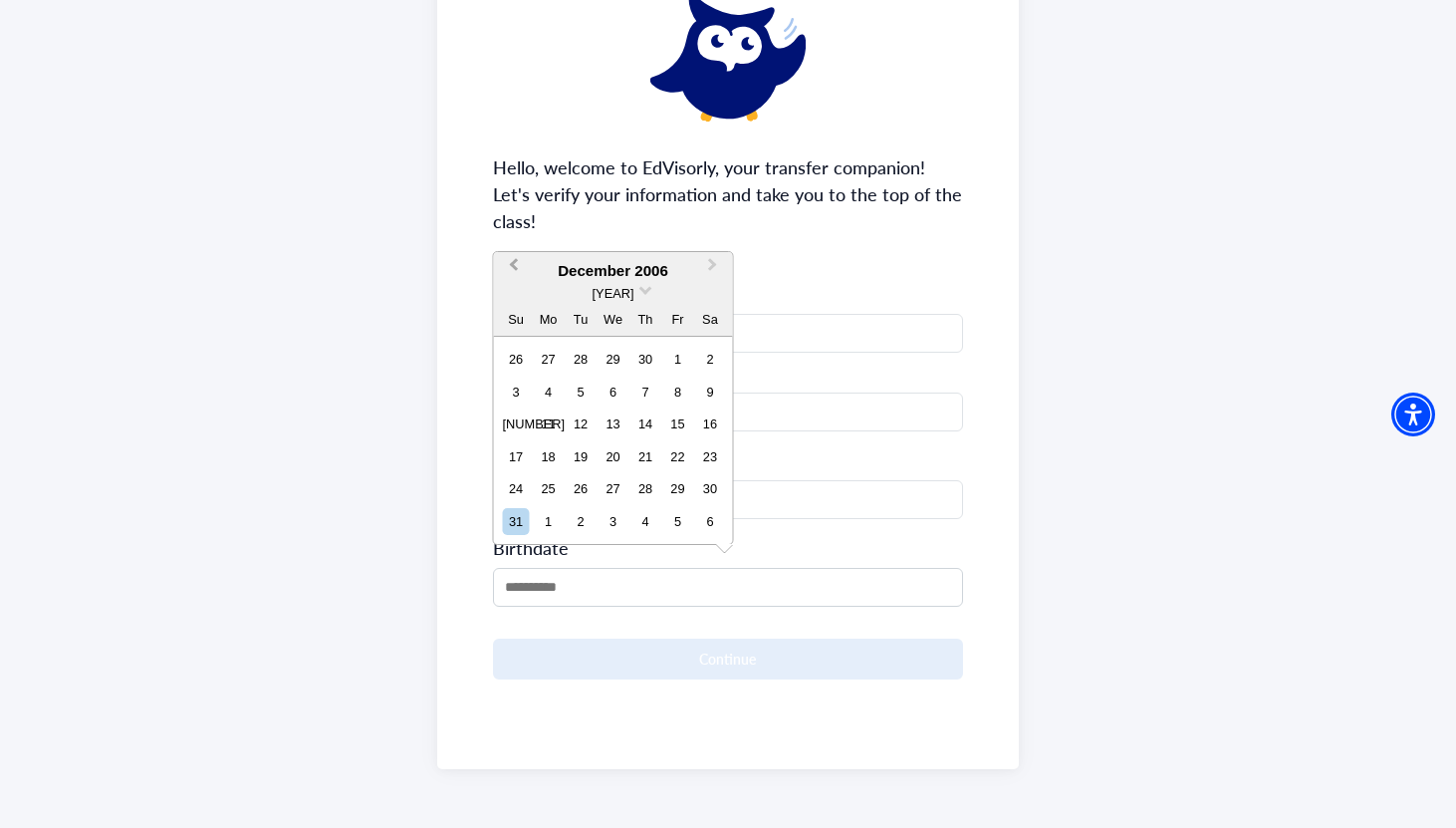 click on "Previous Month" at bounding box center [514, 269] 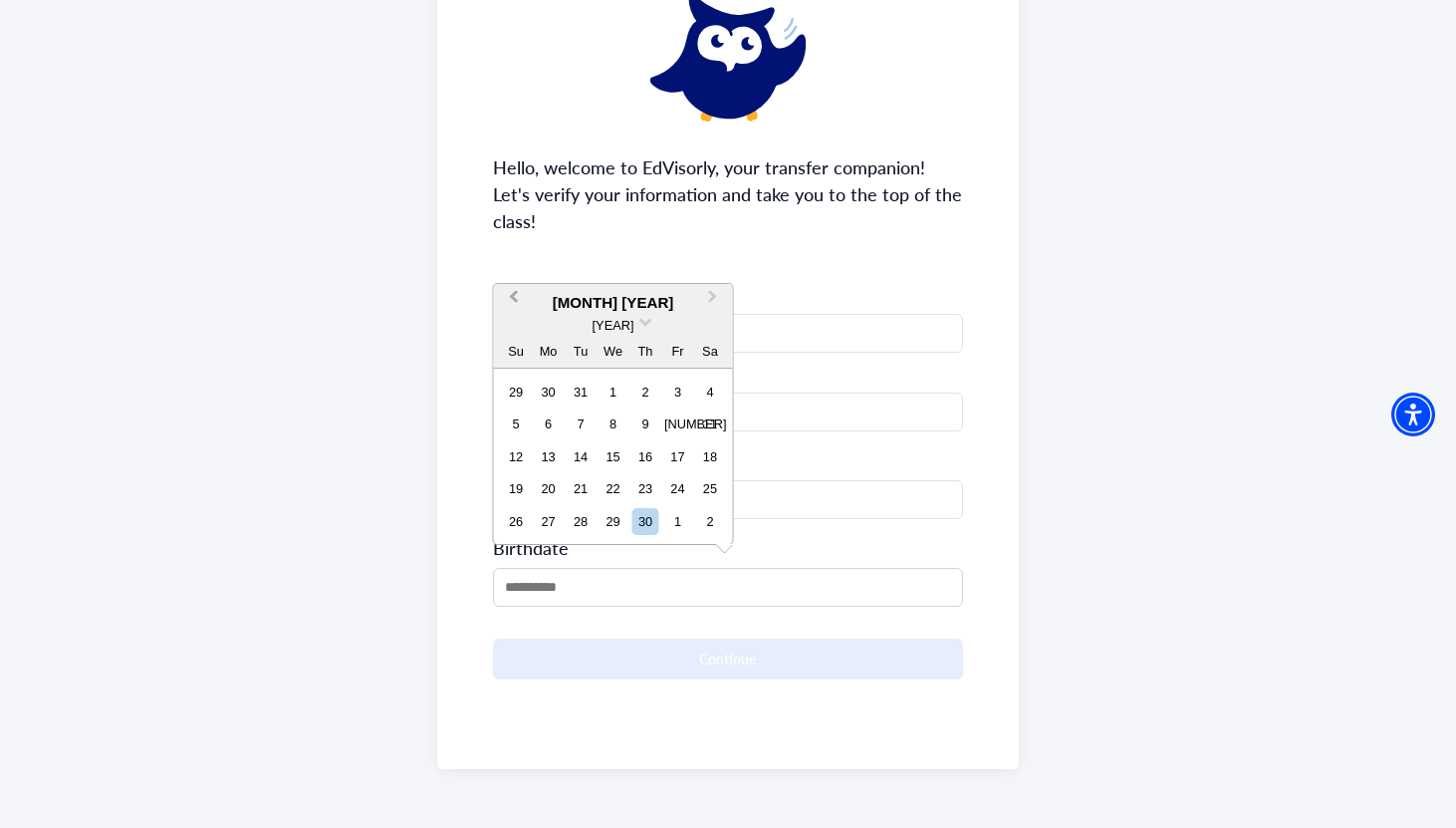 click on "Previous Month" at bounding box center [514, 301] 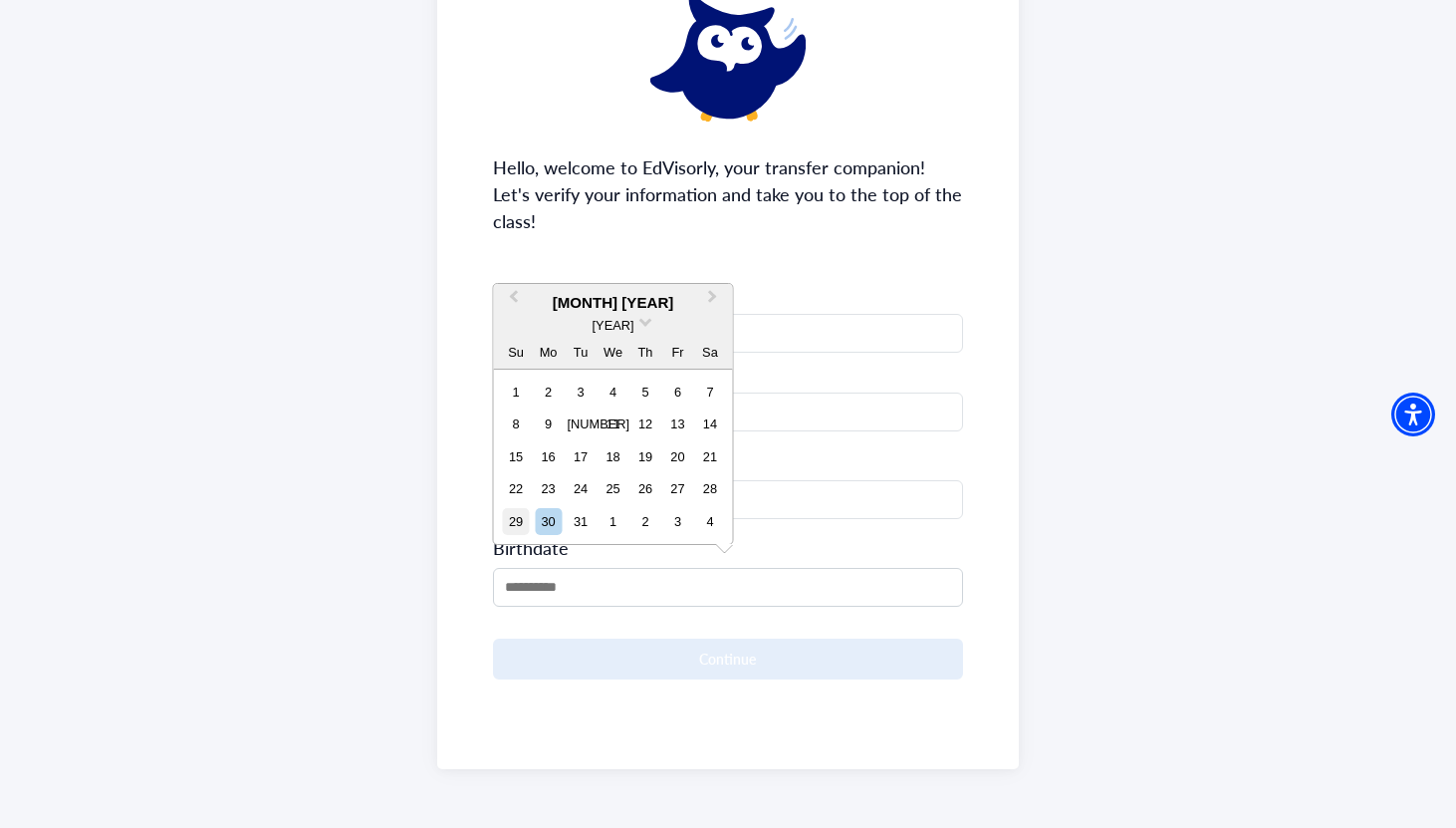click on "29" at bounding box center [516, 521] 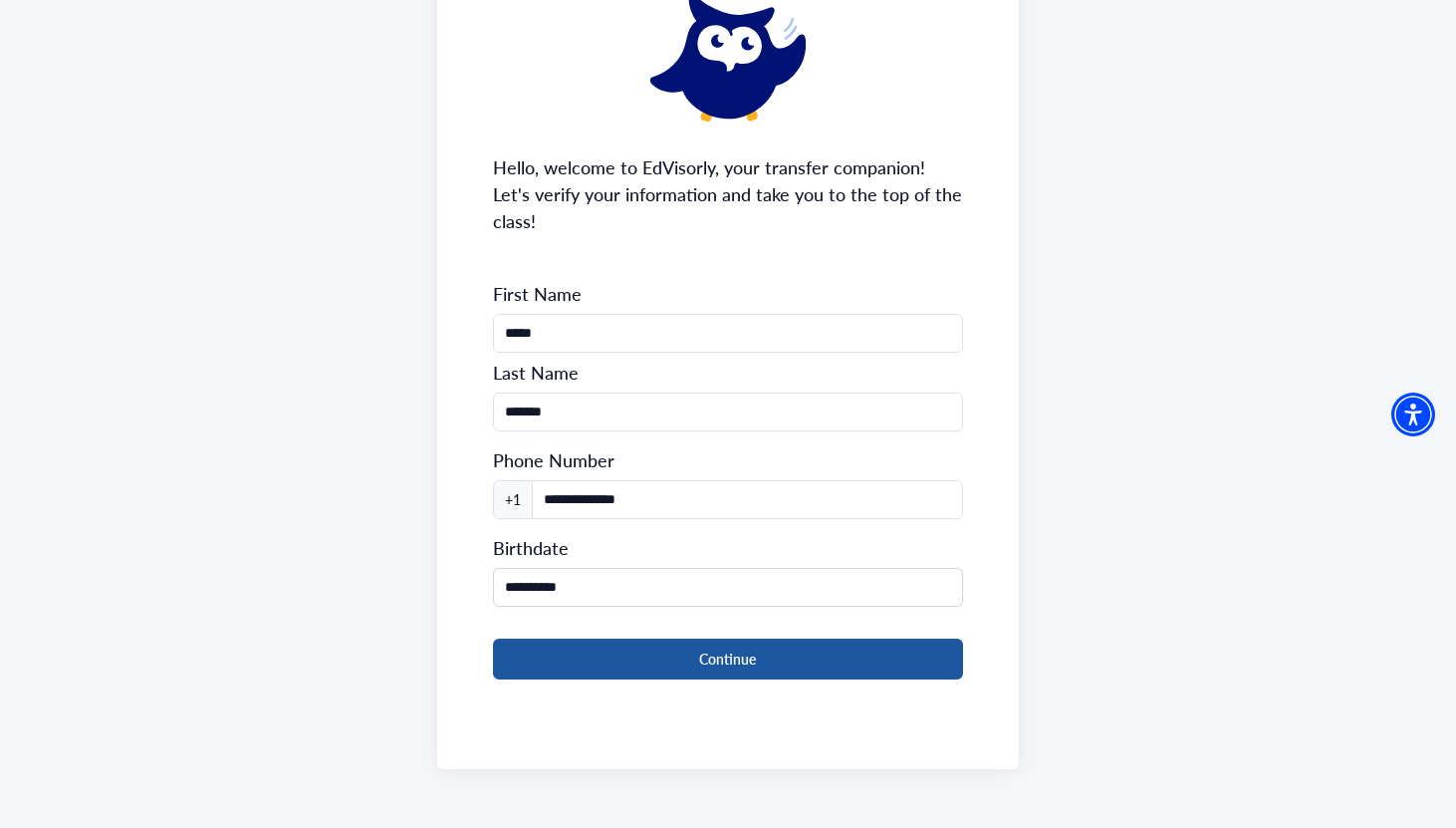 click on "Continue" at bounding box center [728, 659] 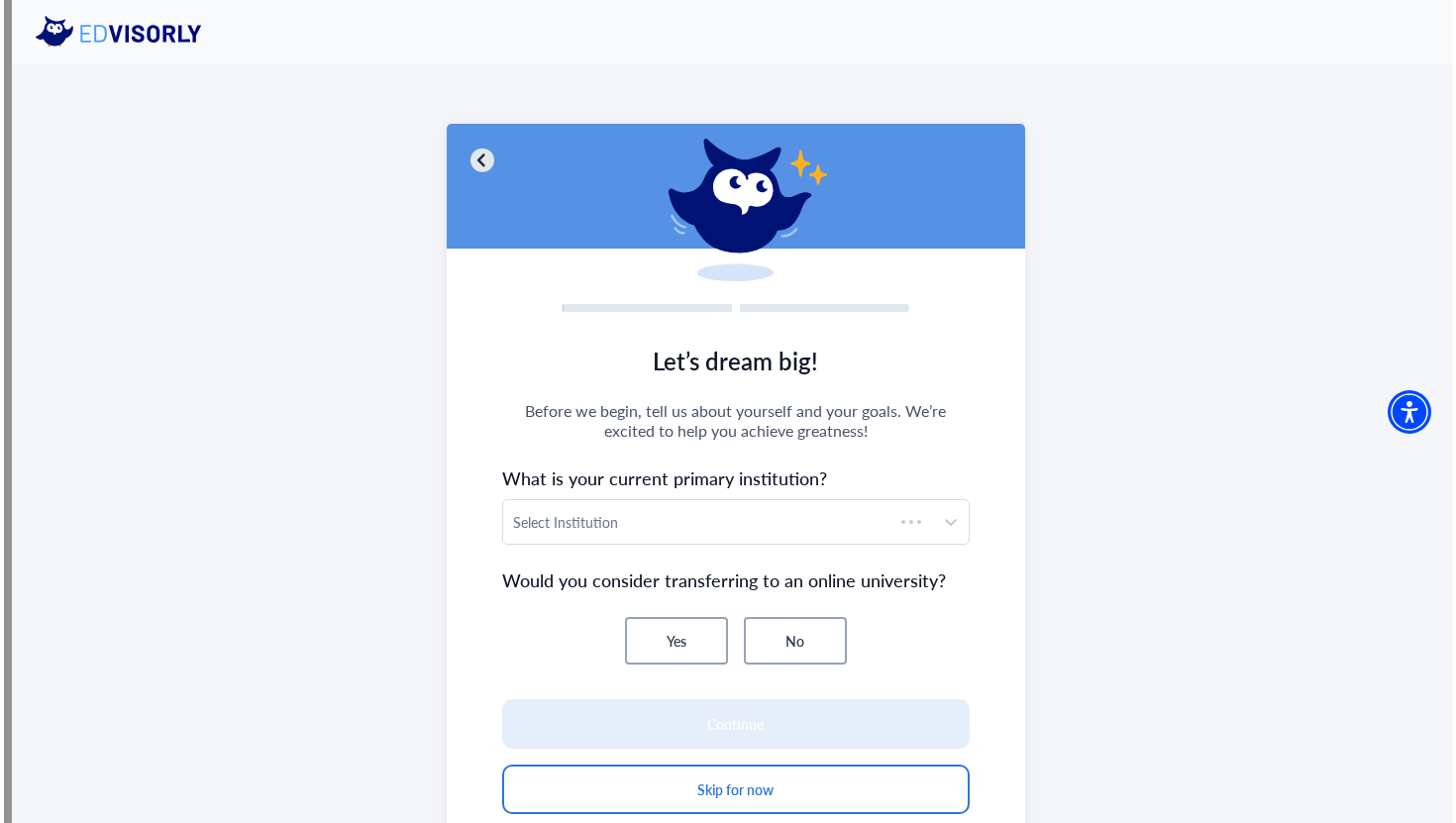 scroll, scrollTop: 0, scrollLeft: 0, axis: both 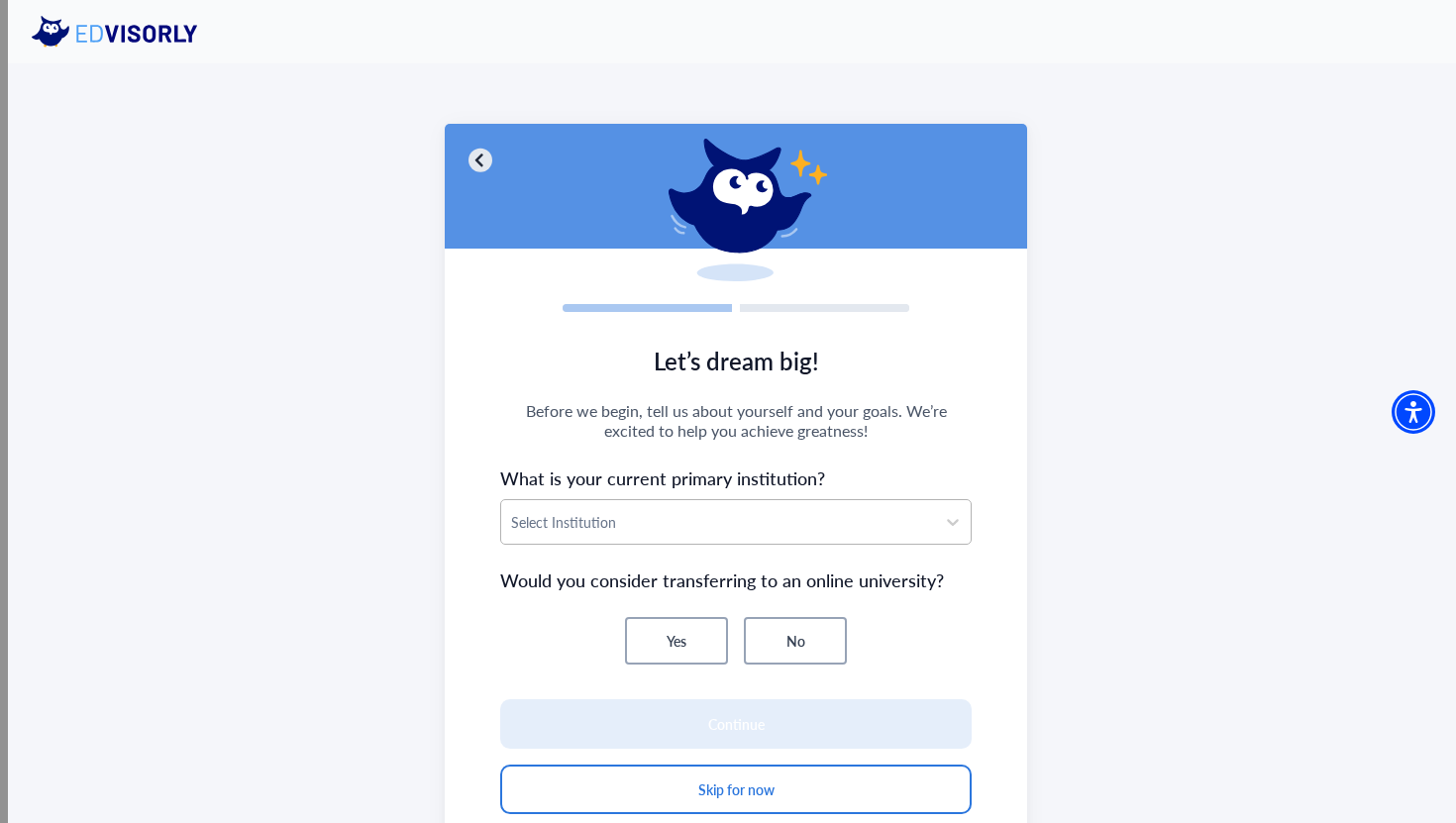 click on "Select Institution" at bounding box center [718, 522] 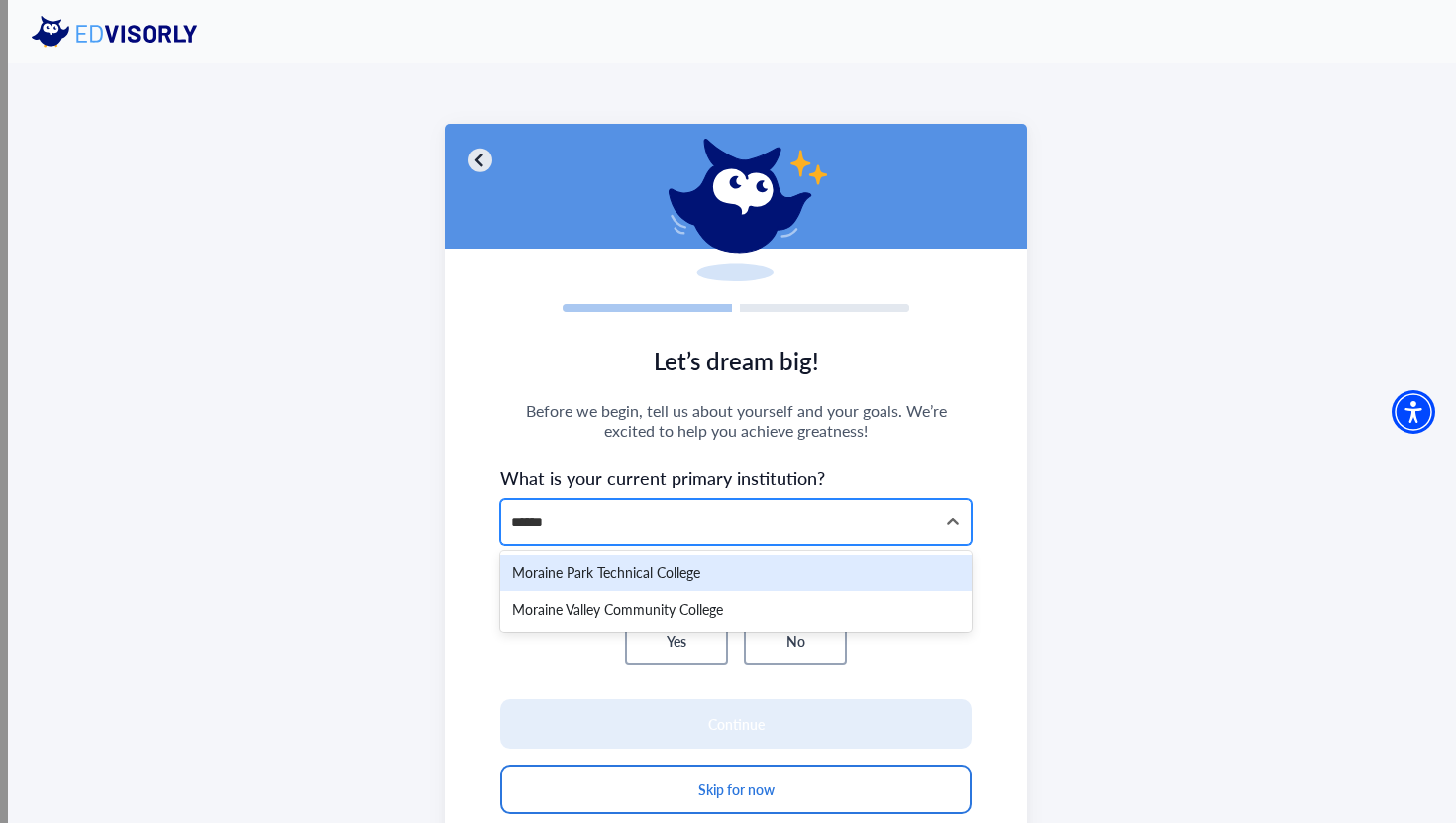 type on "*******" 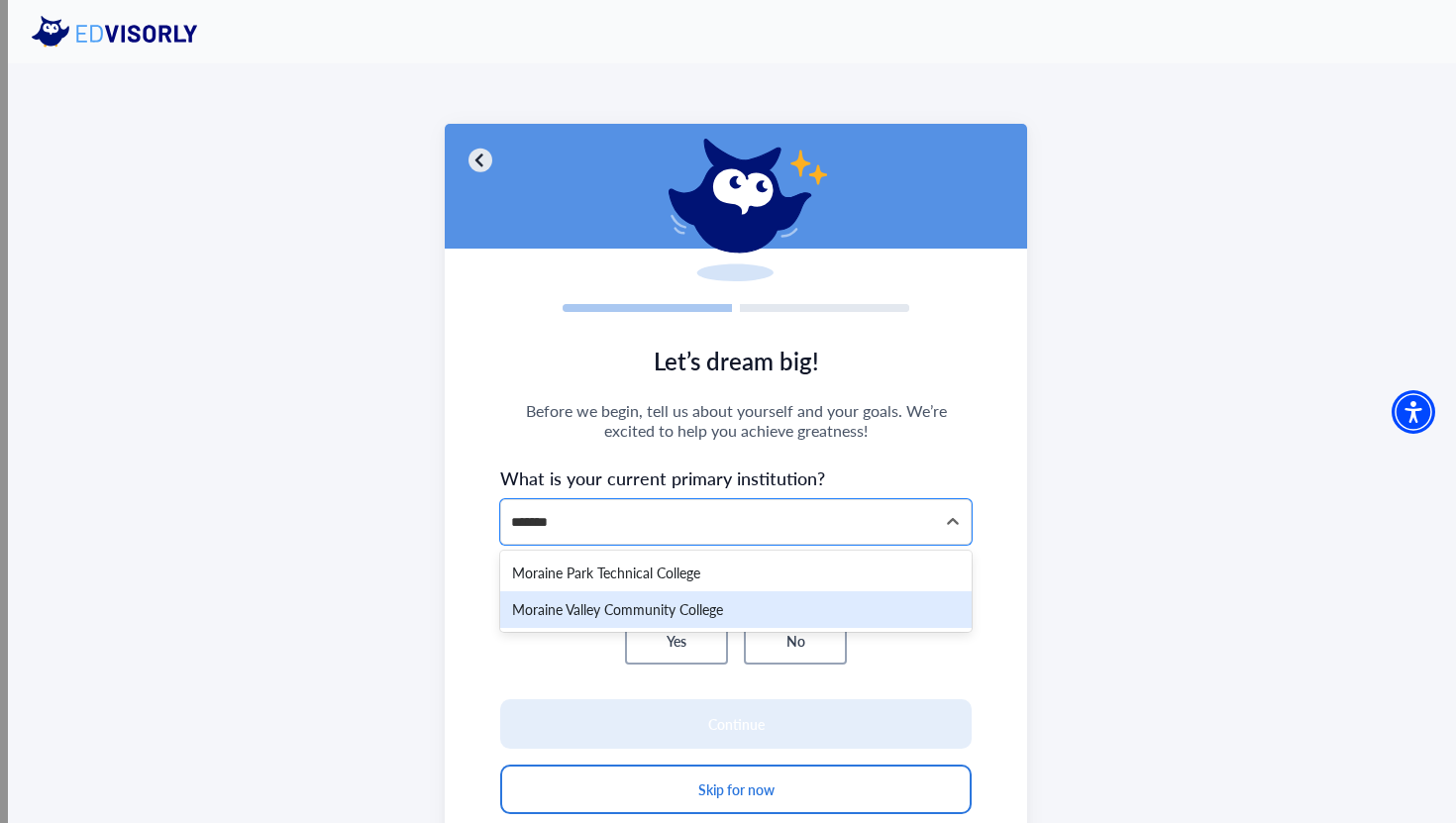 click on "Moraine Valley Community College" at bounding box center (736, 609) 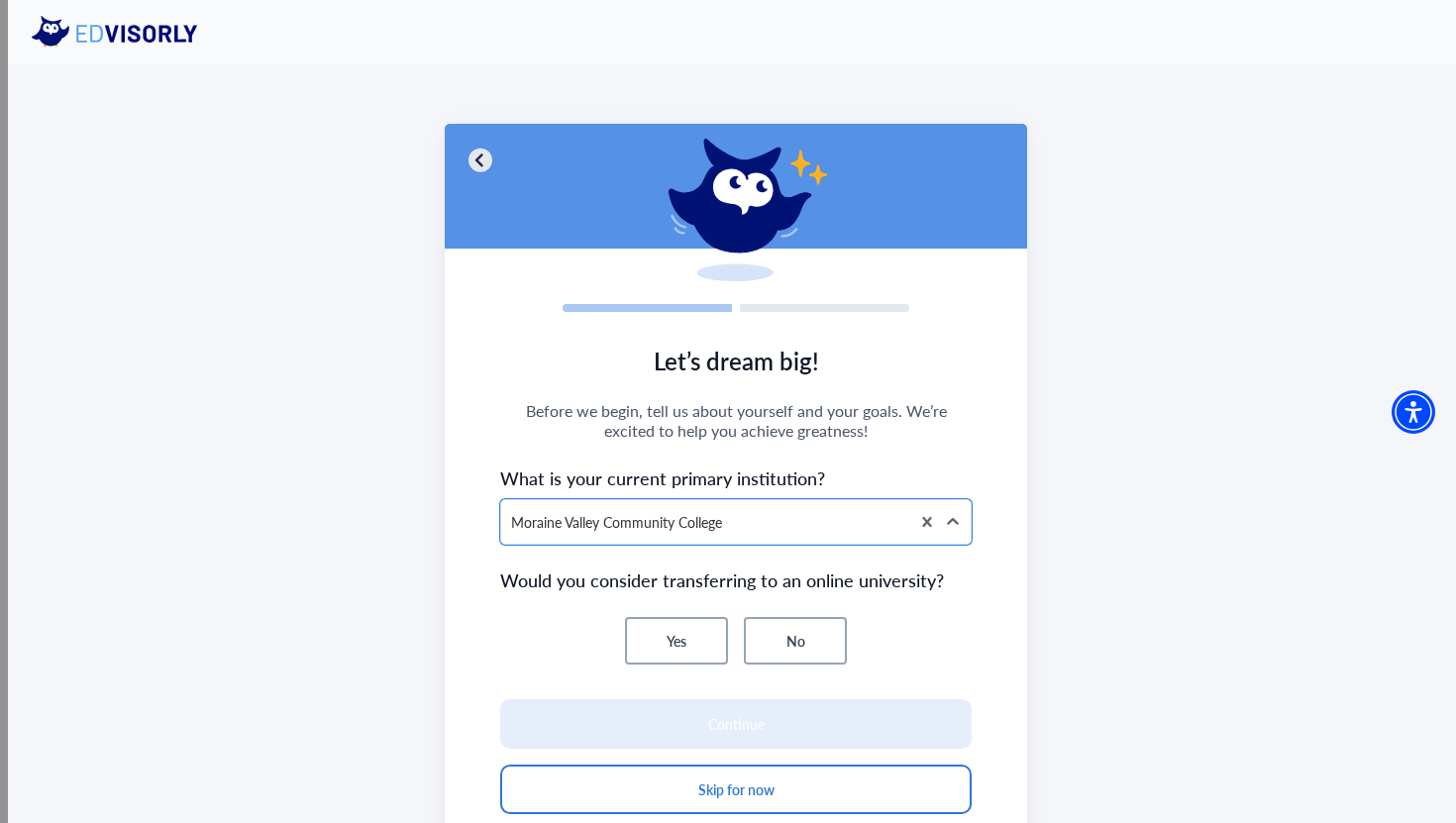 click on "No" at bounding box center [795, 641] 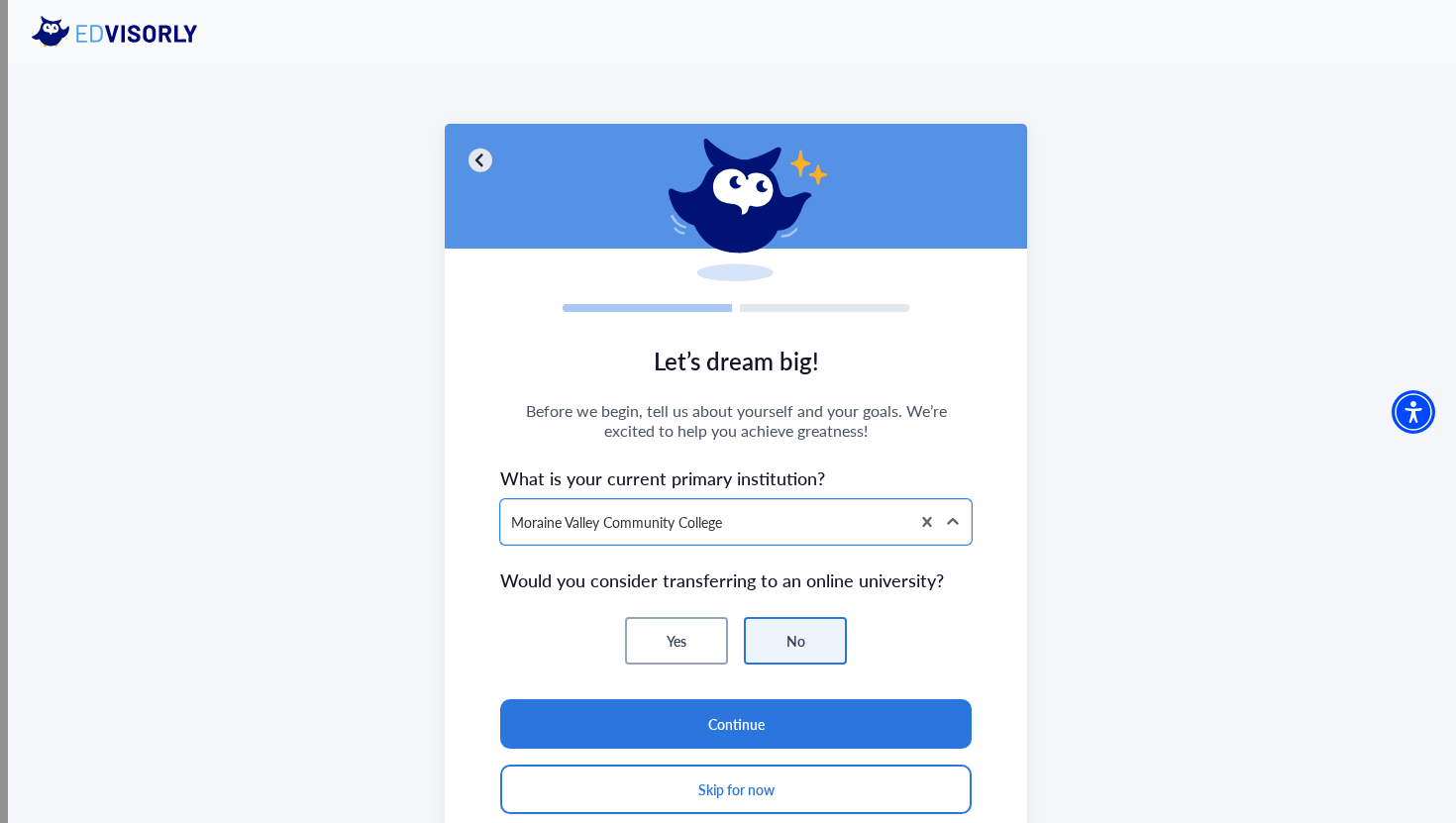 scroll, scrollTop: 91, scrollLeft: 0, axis: vertical 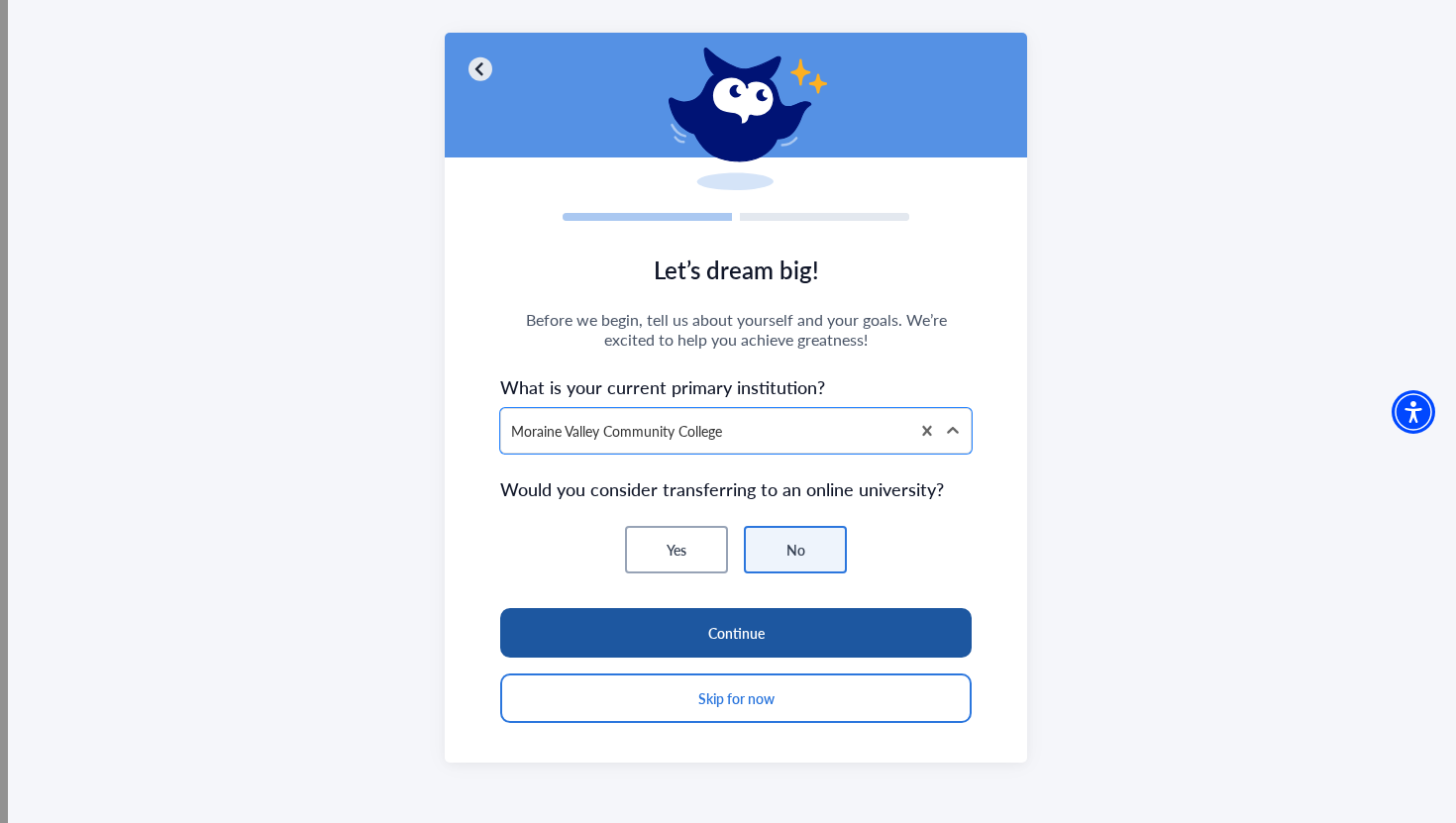 click on "Continue" at bounding box center [736, 633] 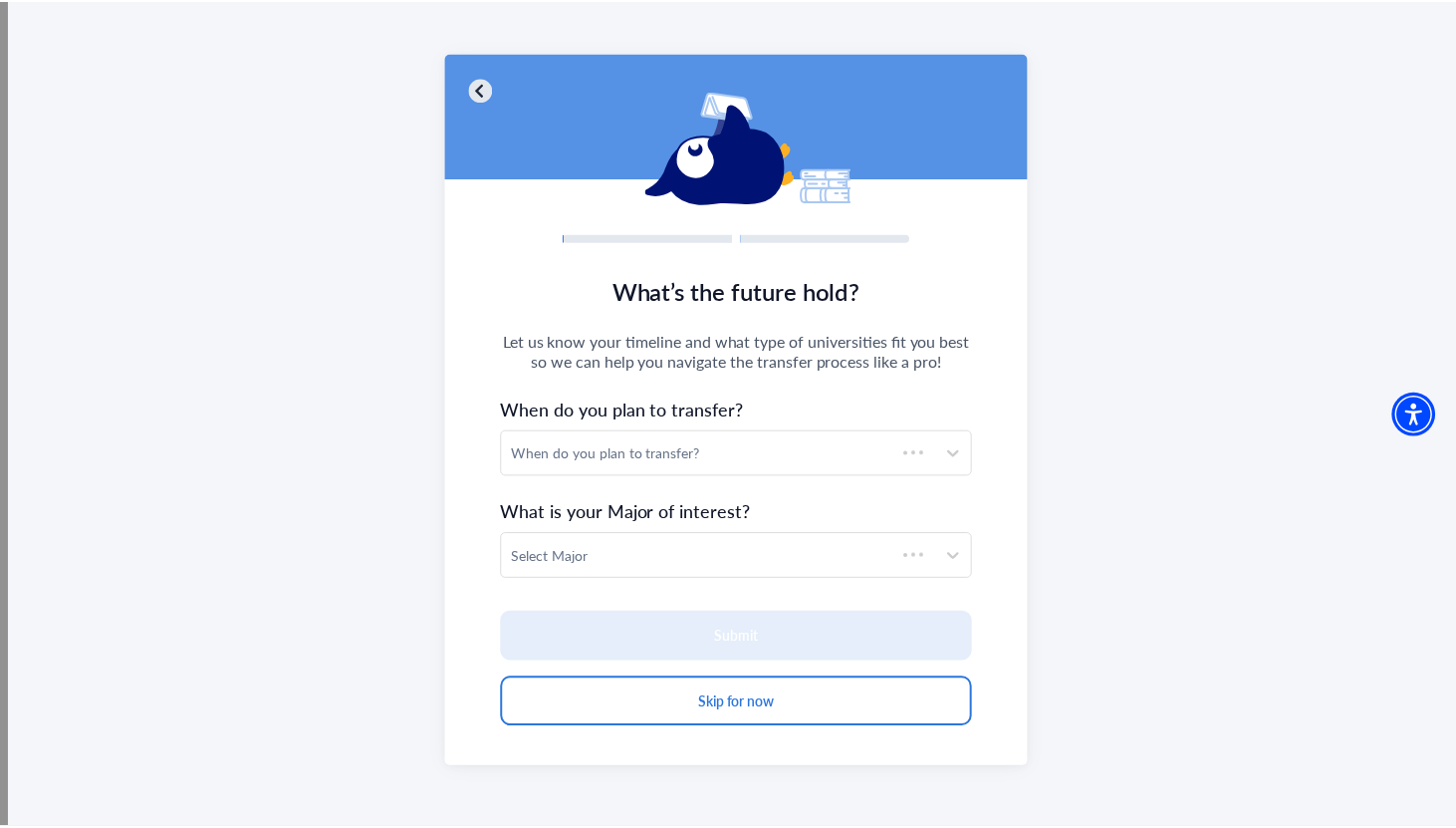 scroll, scrollTop: 72, scrollLeft: 0, axis: vertical 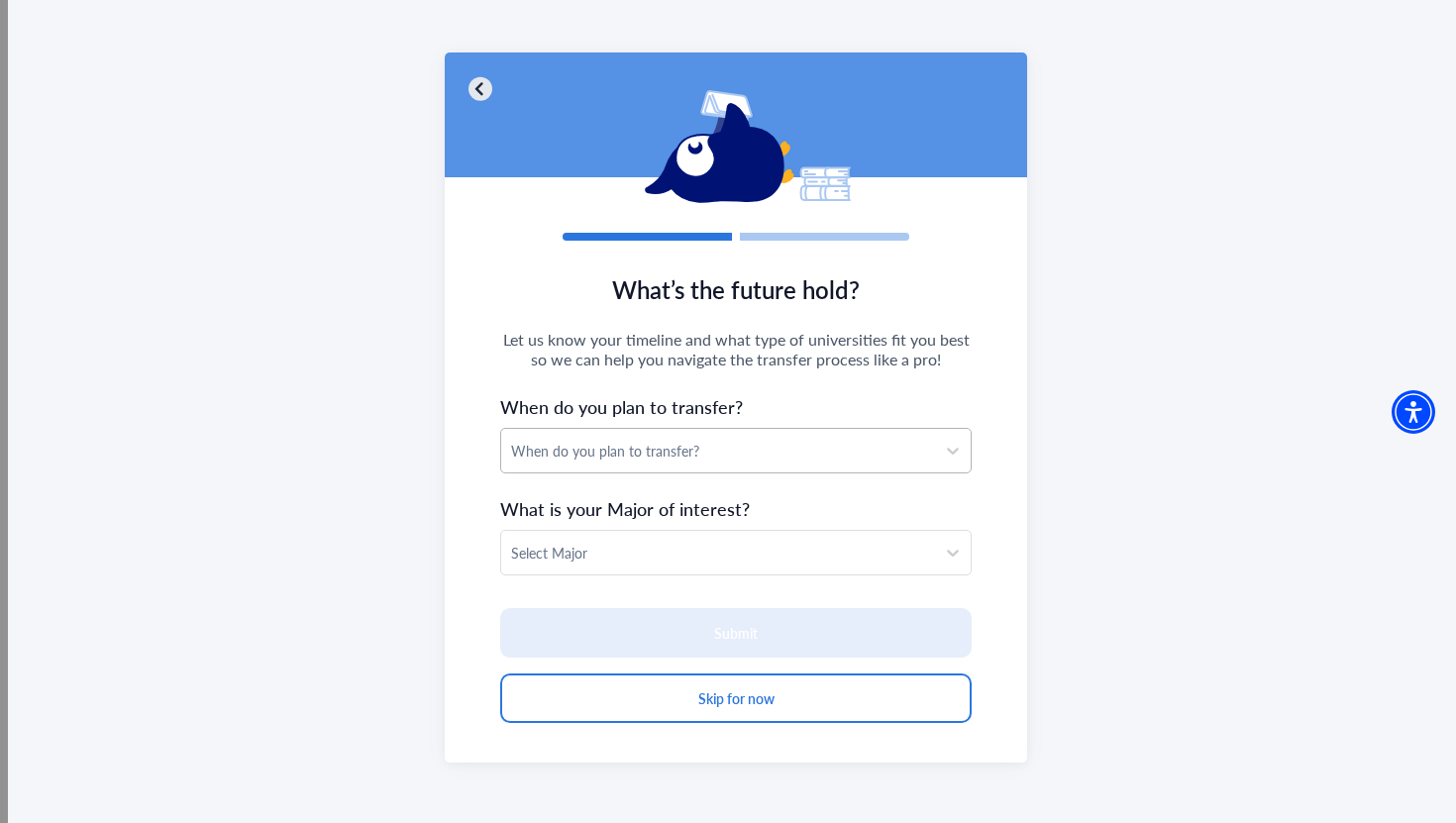 click on "When do you plan to transfer?" at bounding box center (718, 451) 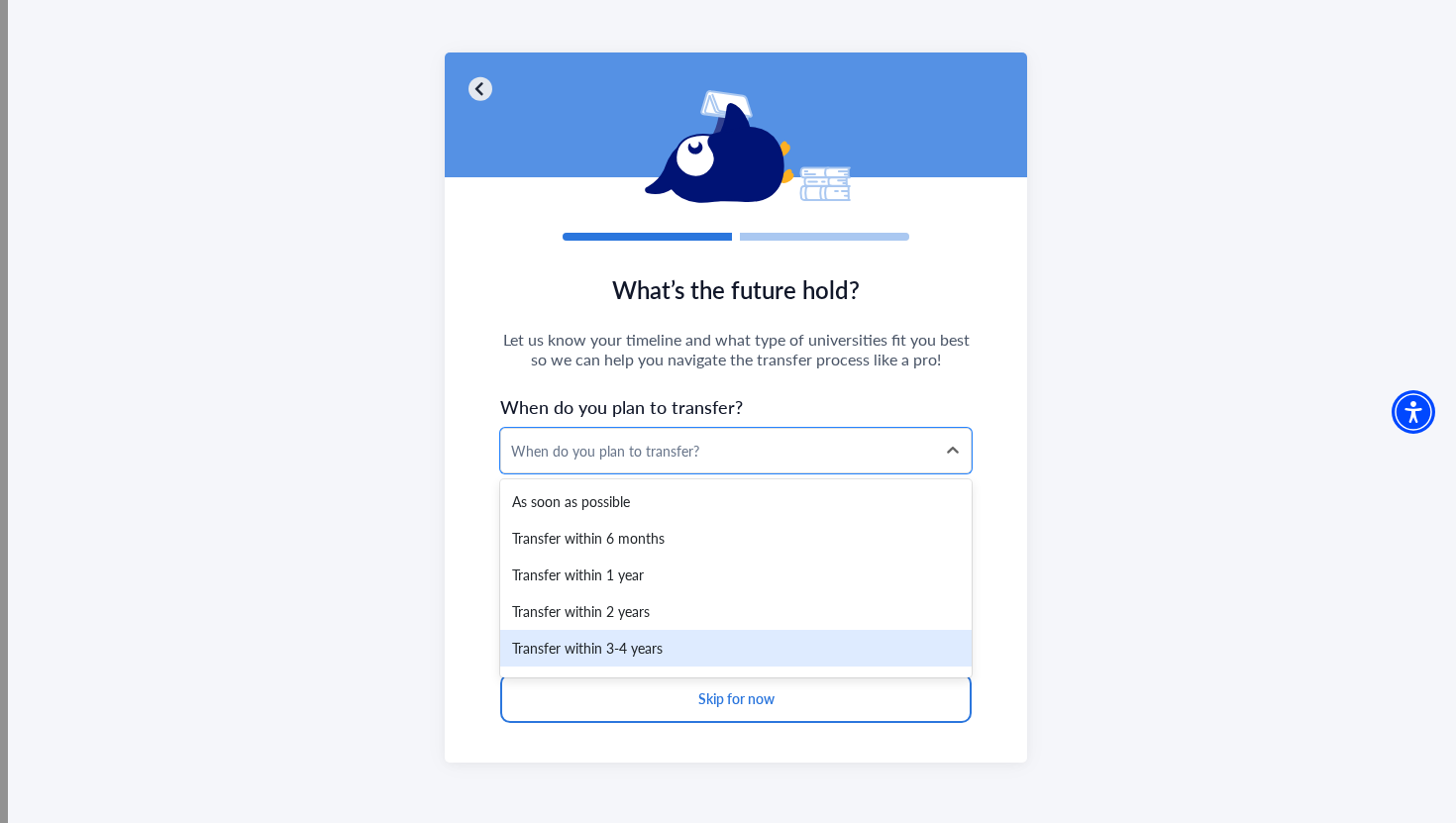 click on "Transfer within 3-4 years" at bounding box center [736, 648] 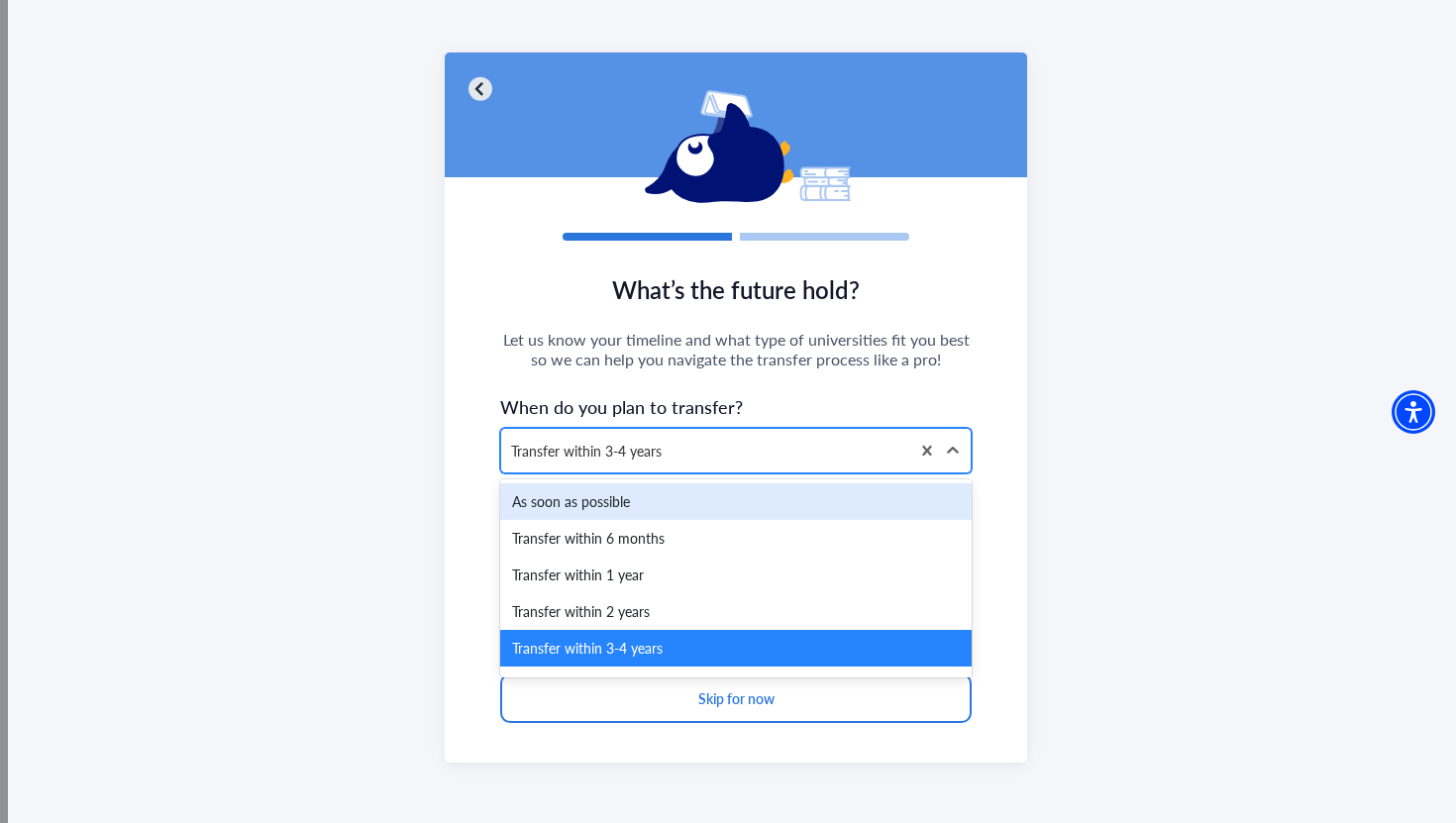 click on "Transfer within 3-4 years" at bounding box center [705, 451] 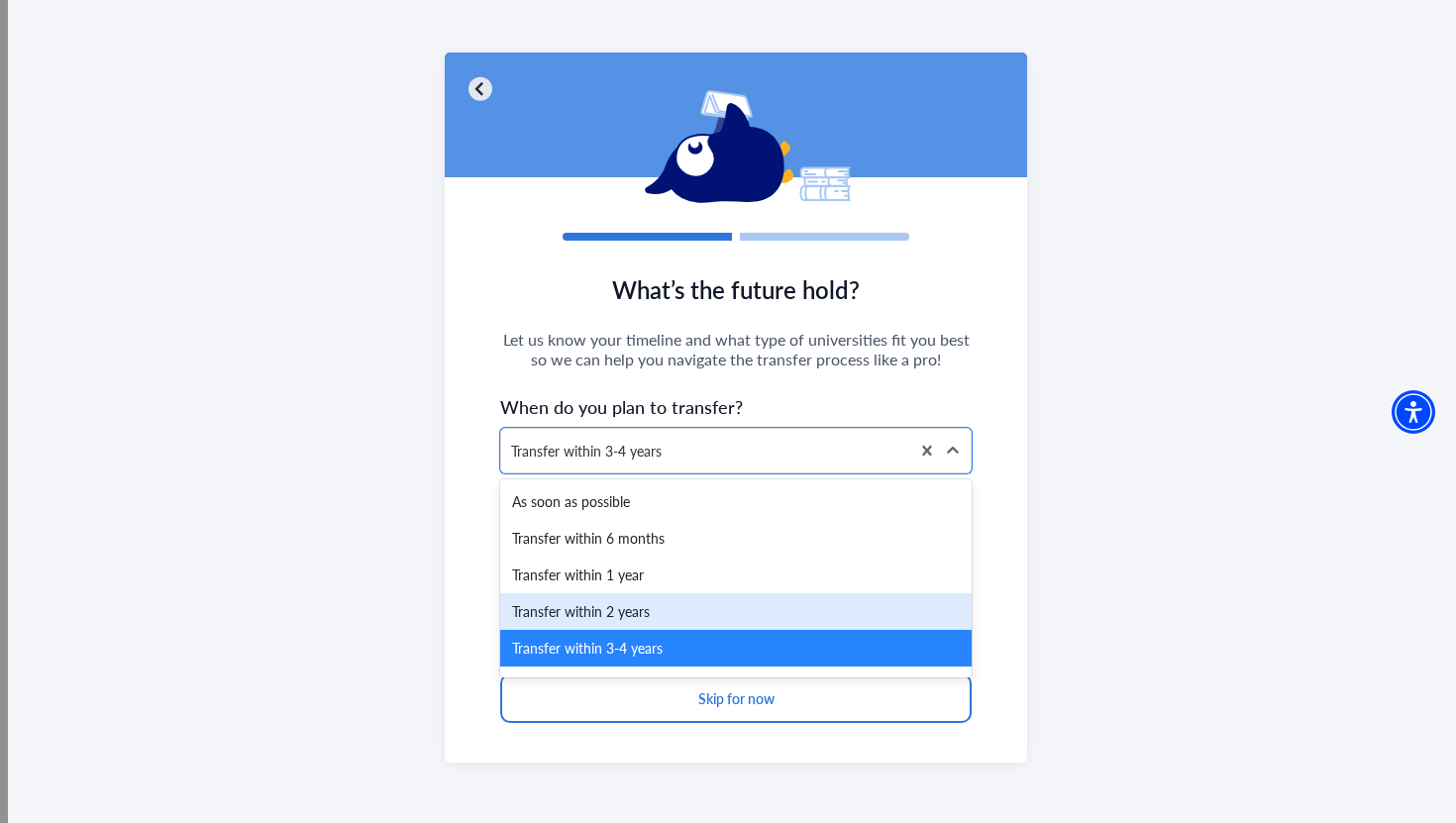click on "Transfer within 2 years" at bounding box center (736, 611) 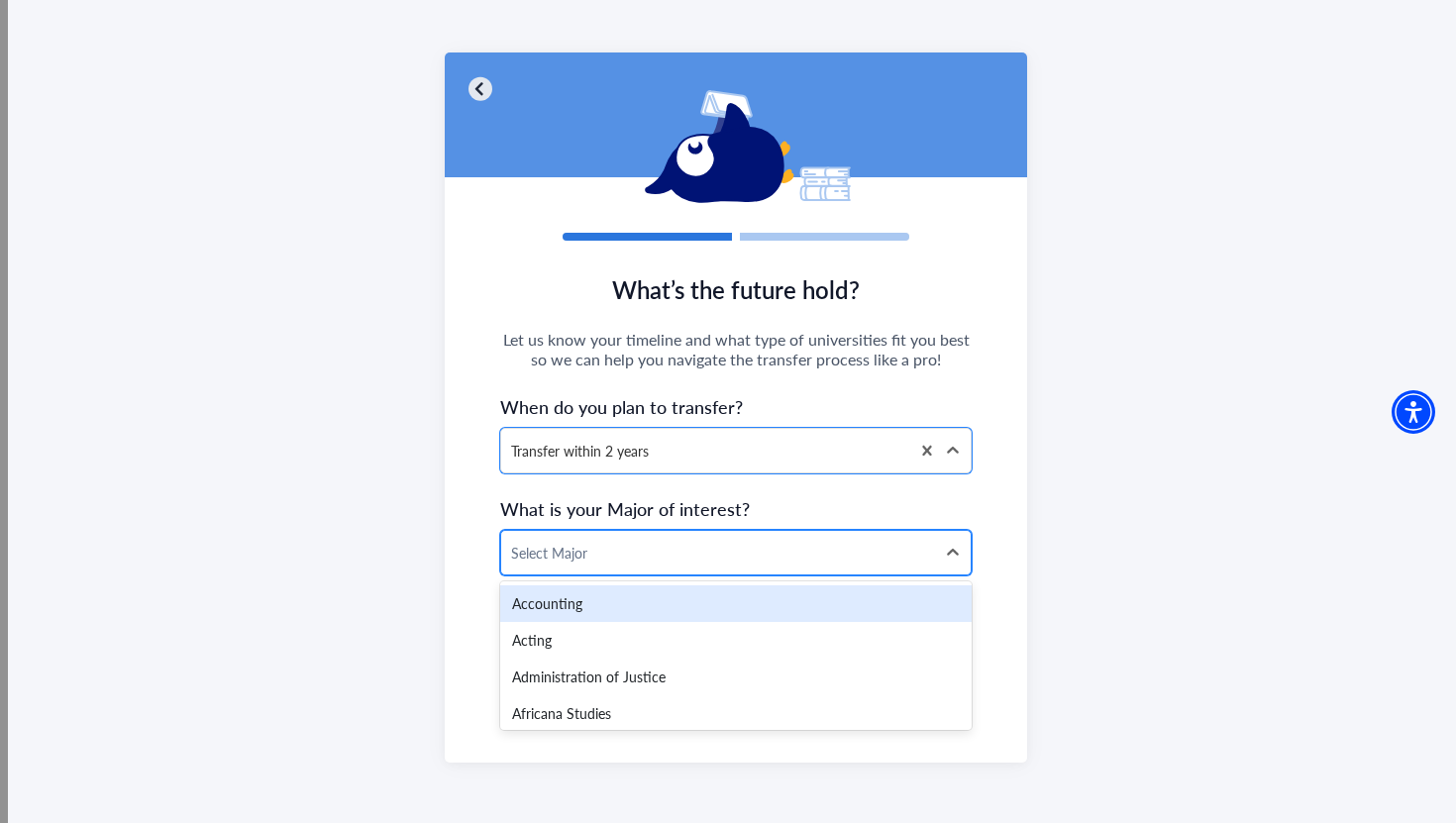 click on "Select Major" at bounding box center [718, 553] 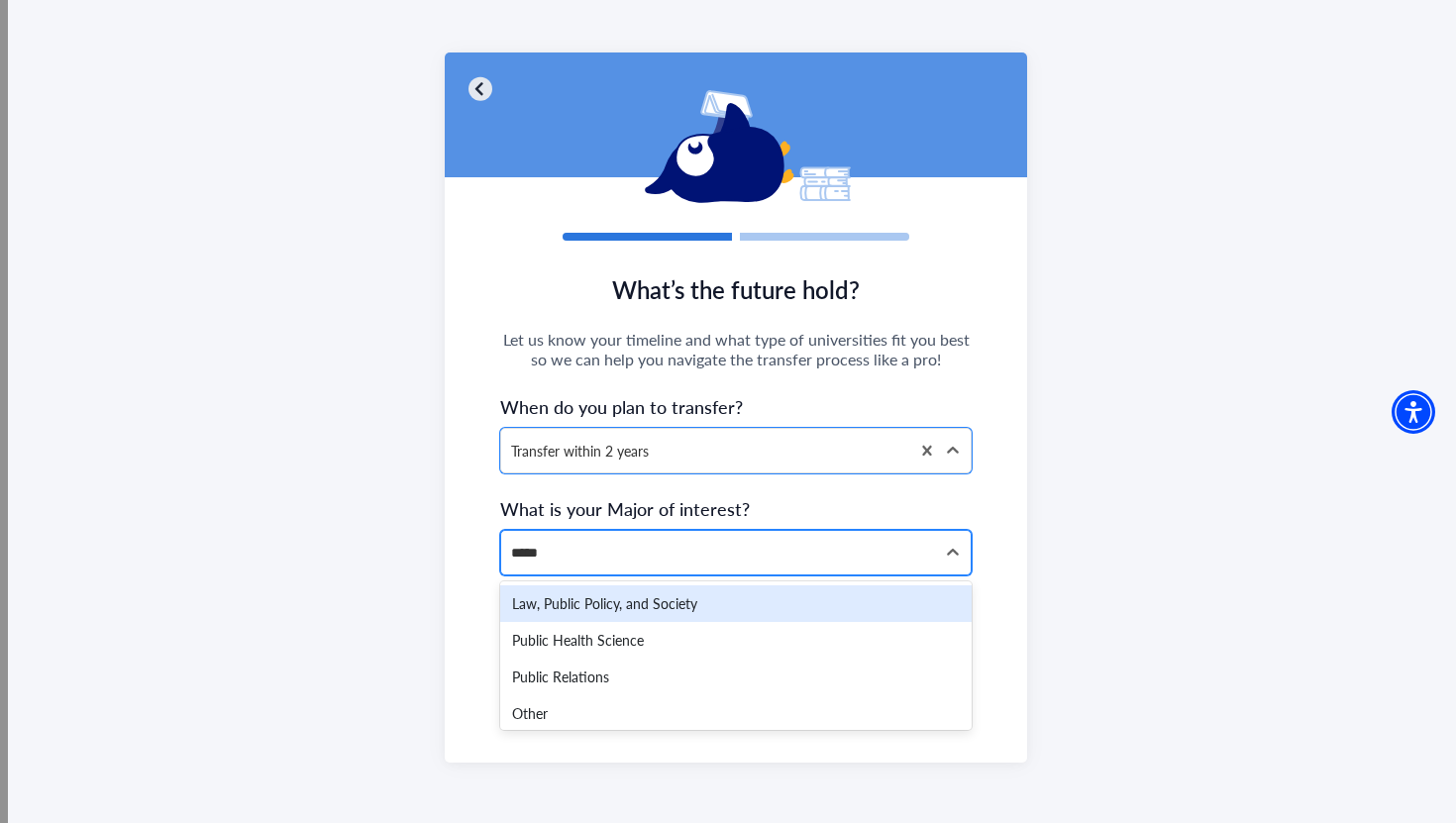 type on "******" 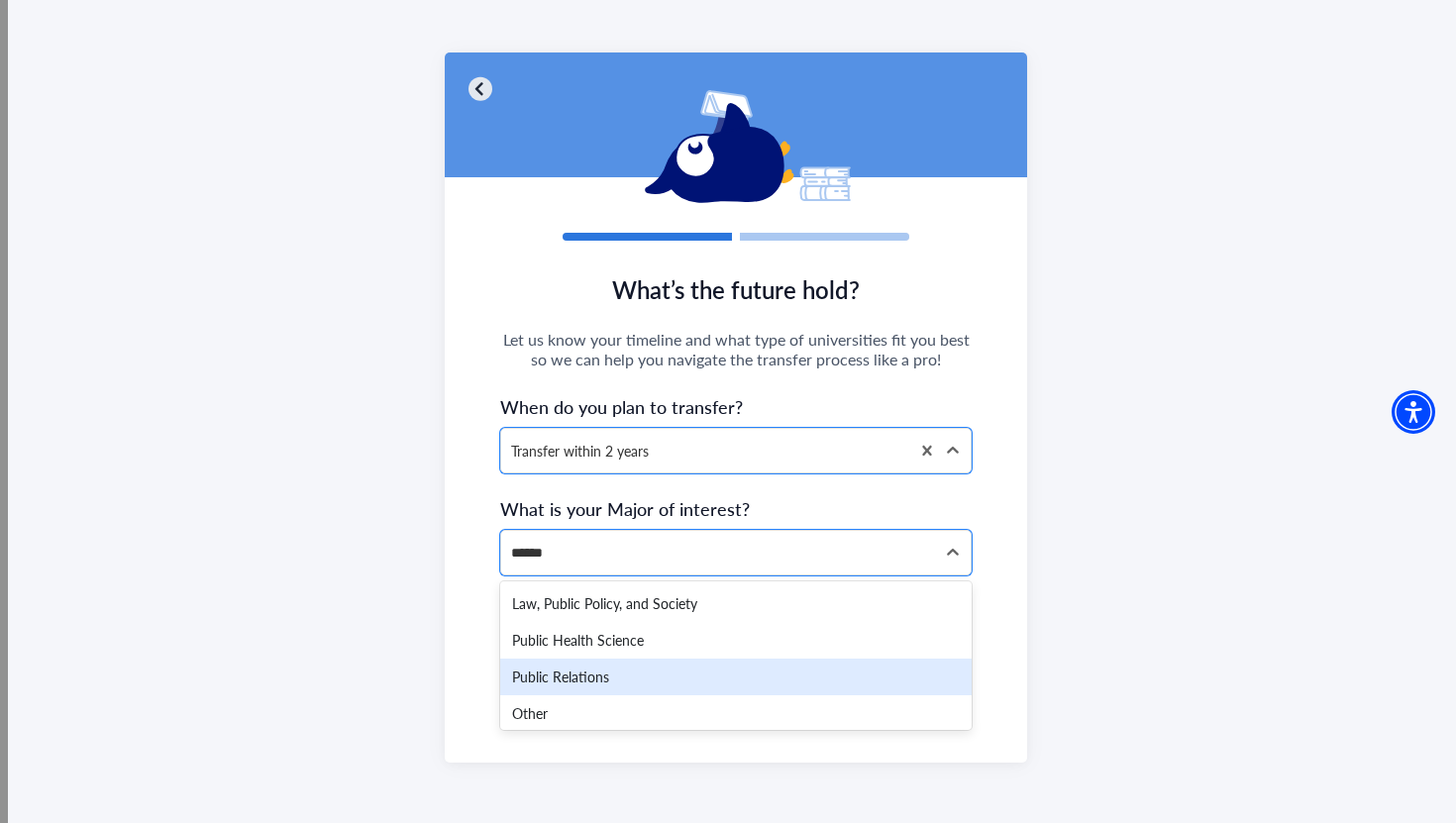 click on "Public Relations" at bounding box center [736, 676] 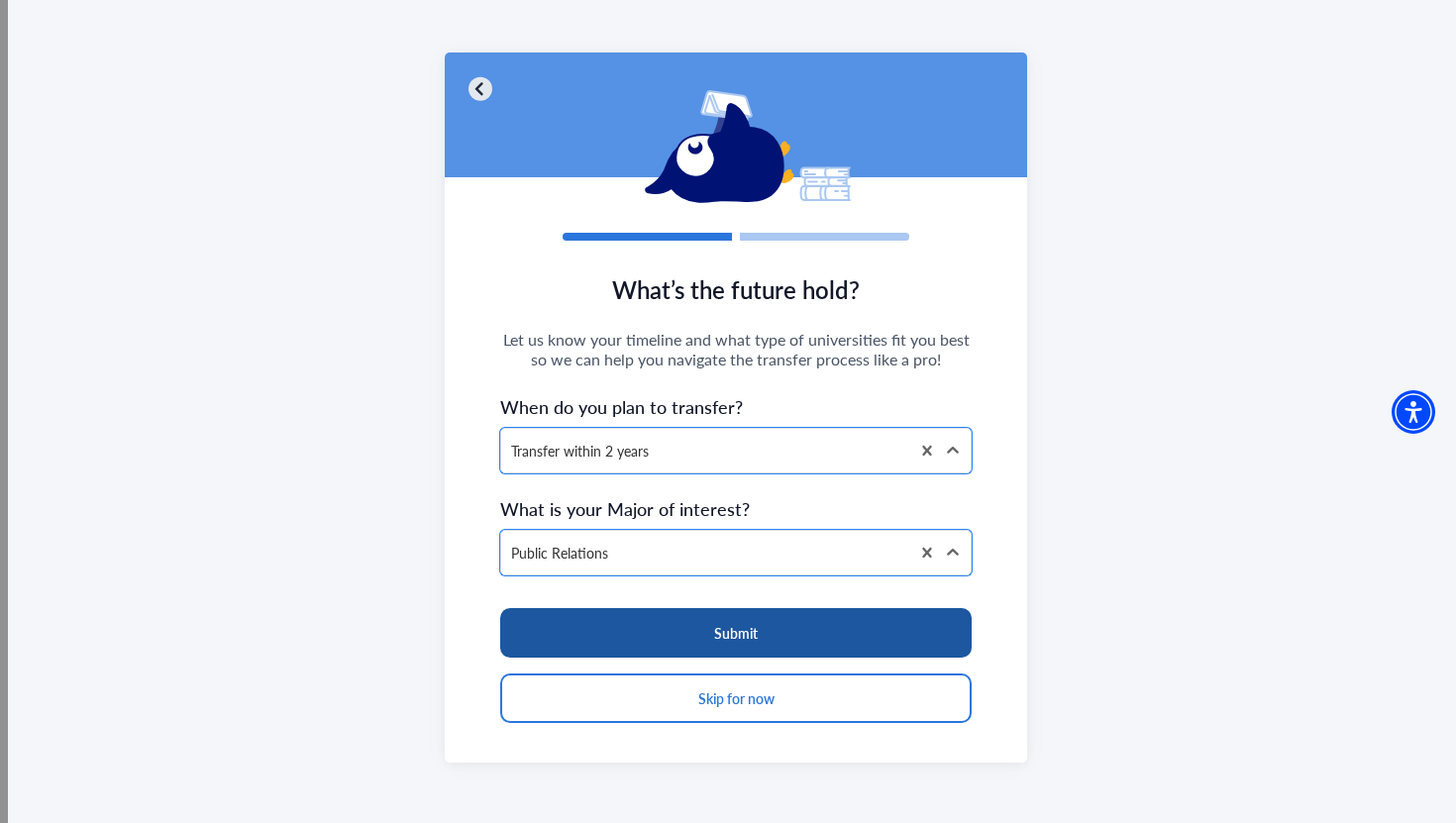 click on "Submit" at bounding box center (736, 633) 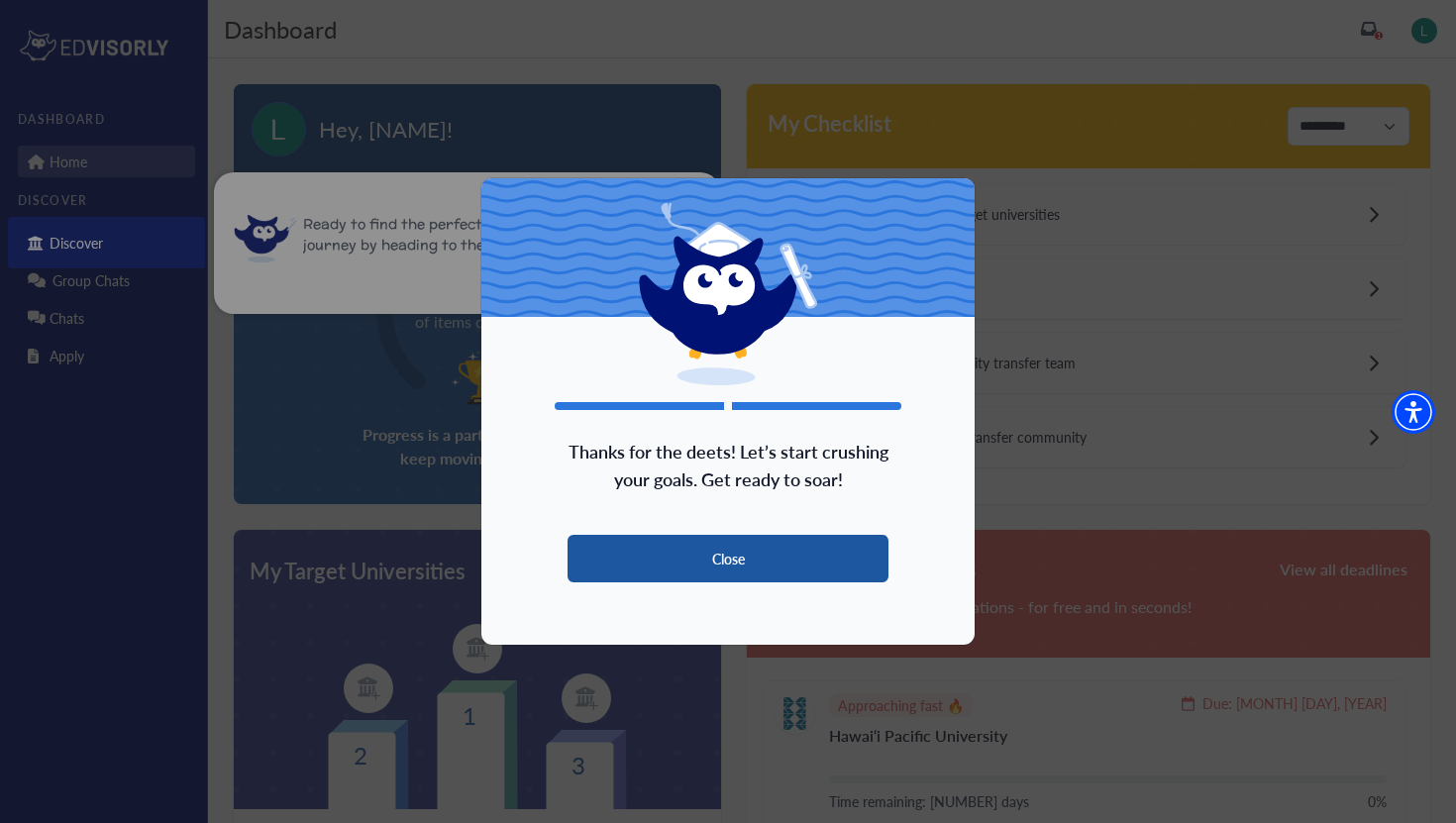 click on "Close" at bounding box center [728, 559] 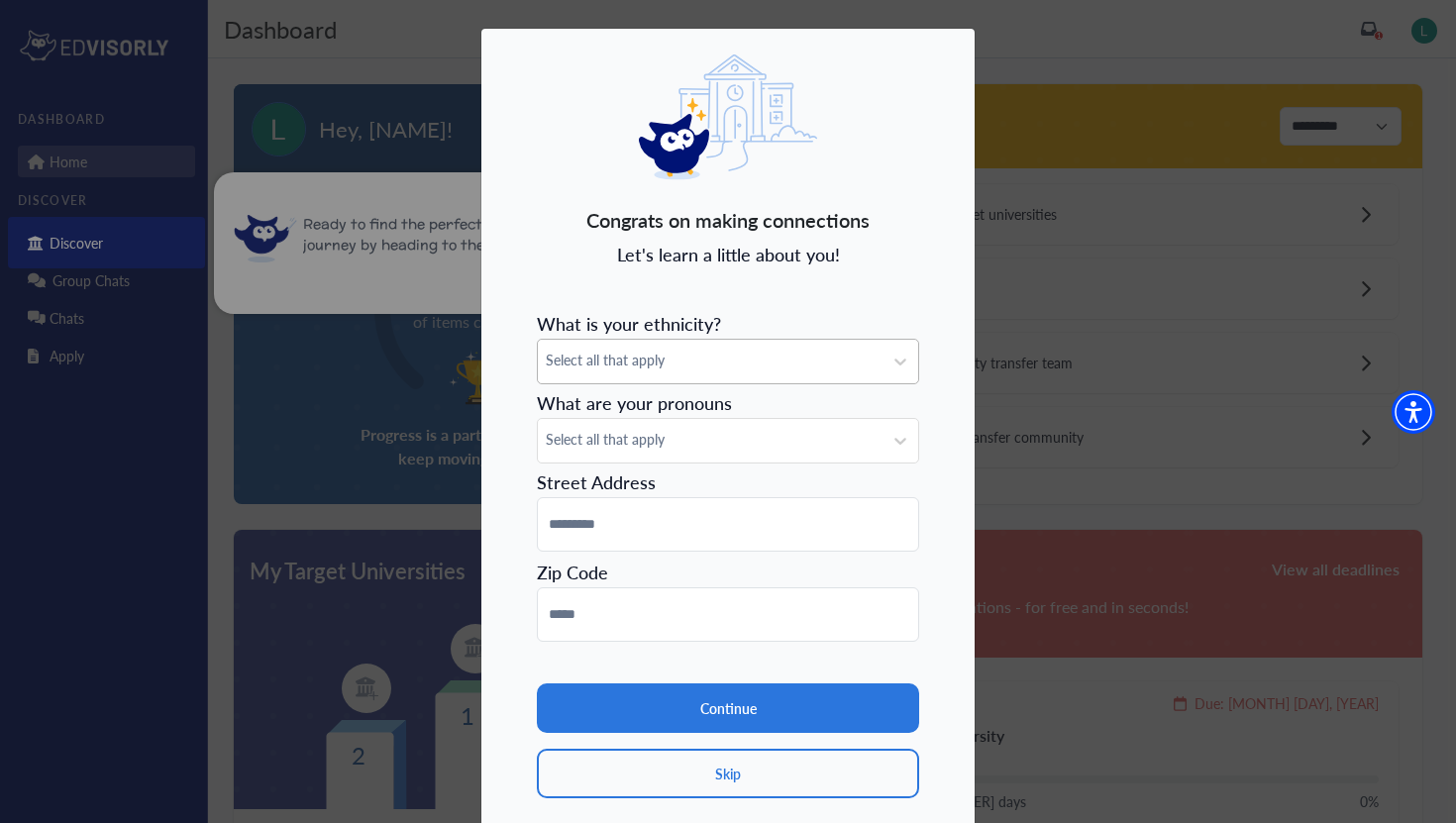 click on "Select all that apply" at bounding box center [710, 360] 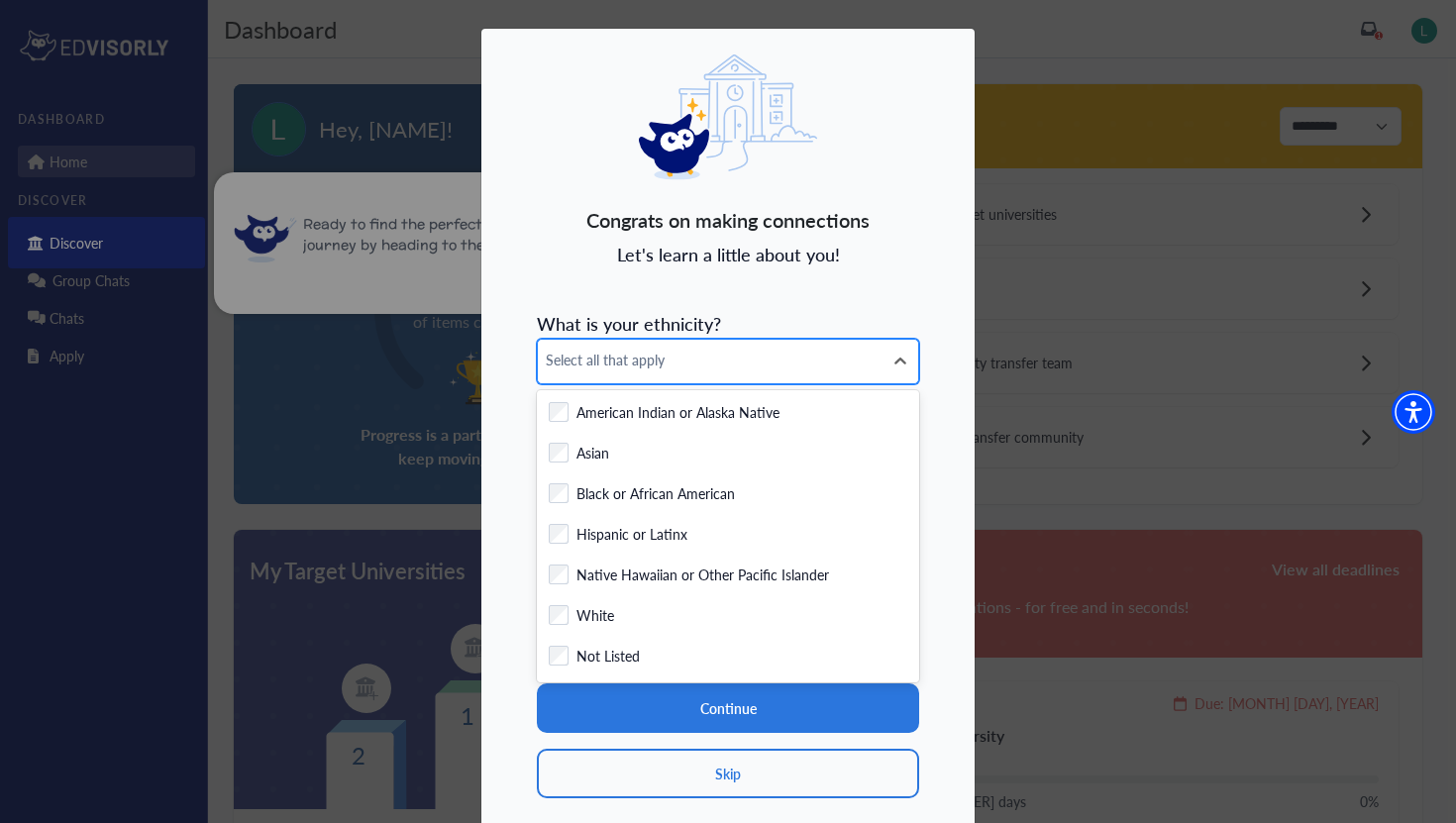 type 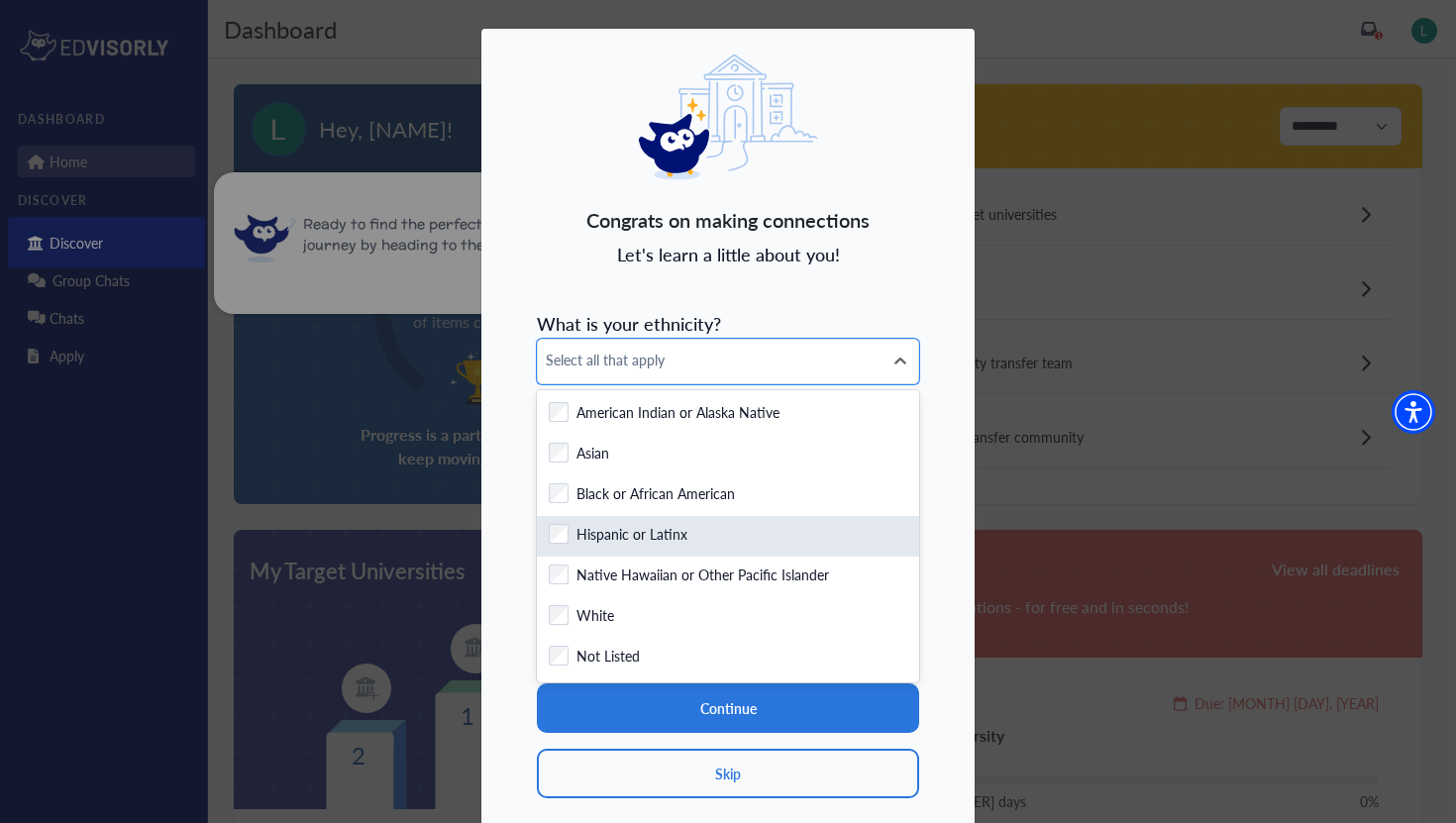 click on "Hispanic or Latinx" at bounding box center [632, 536] 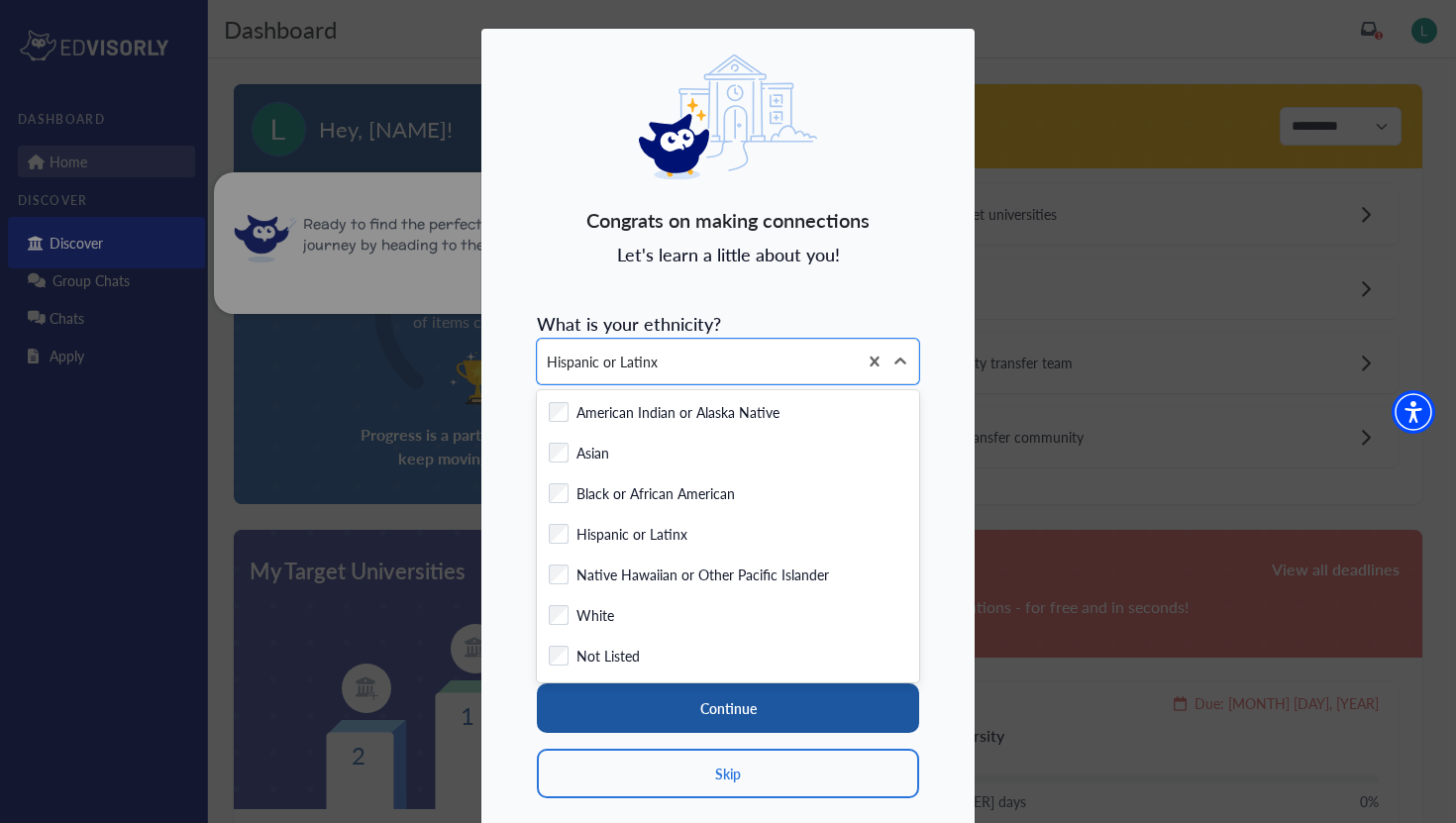 click on "Continue" at bounding box center (728, 708) 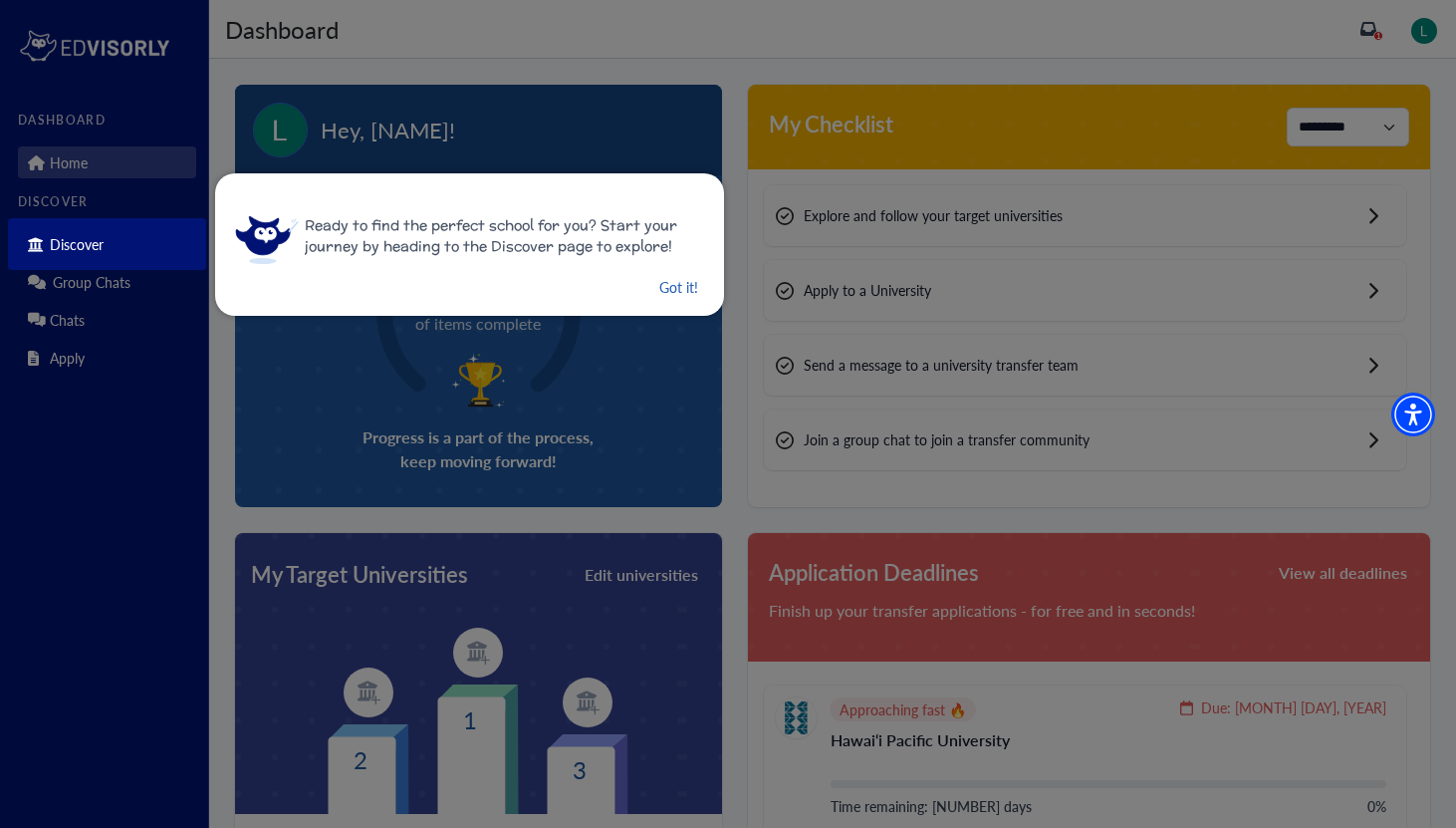 click on "Got it!" at bounding box center [678, 287] 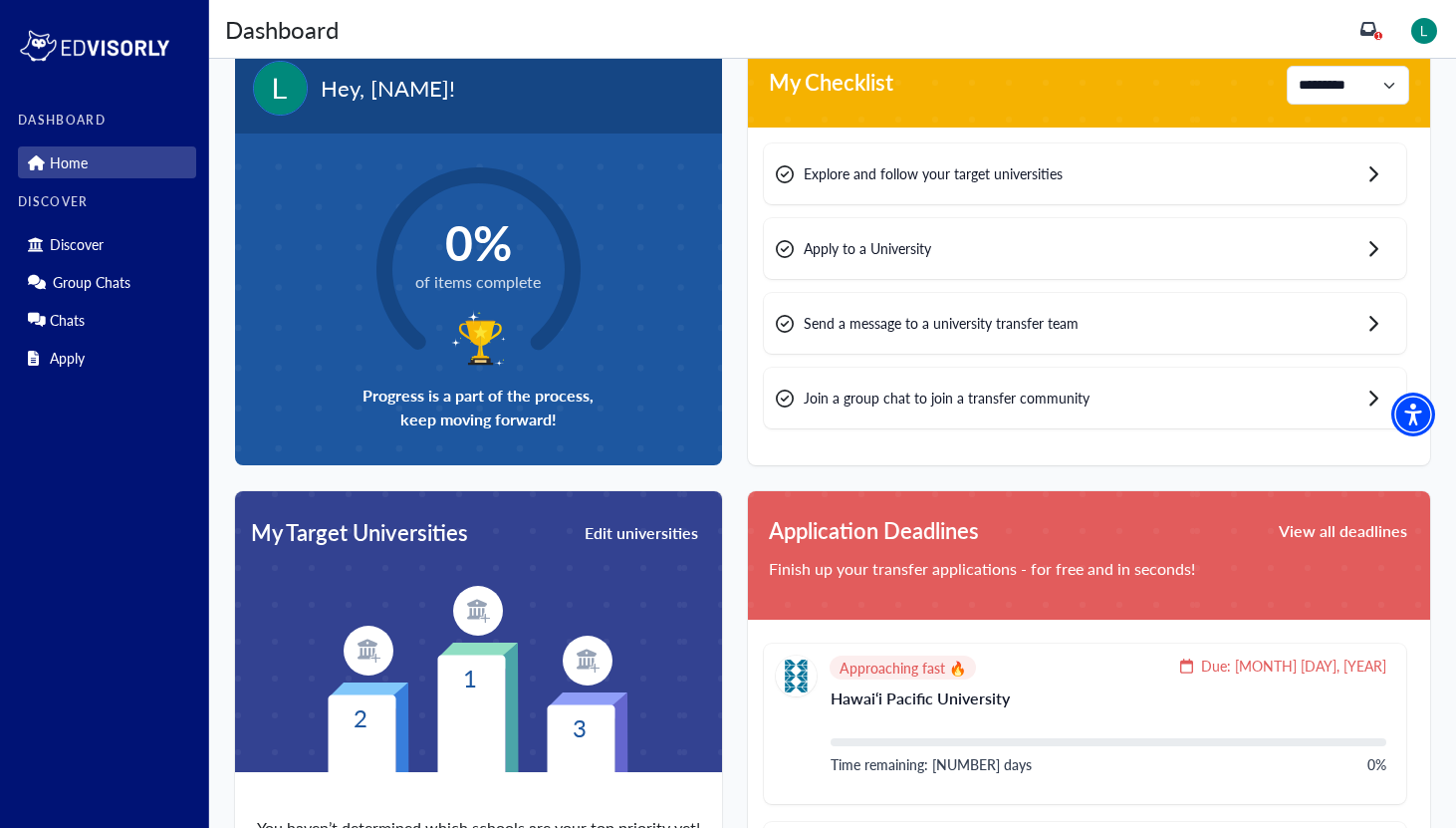scroll, scrollTop: 0, scrollLeft: 0, axis: both 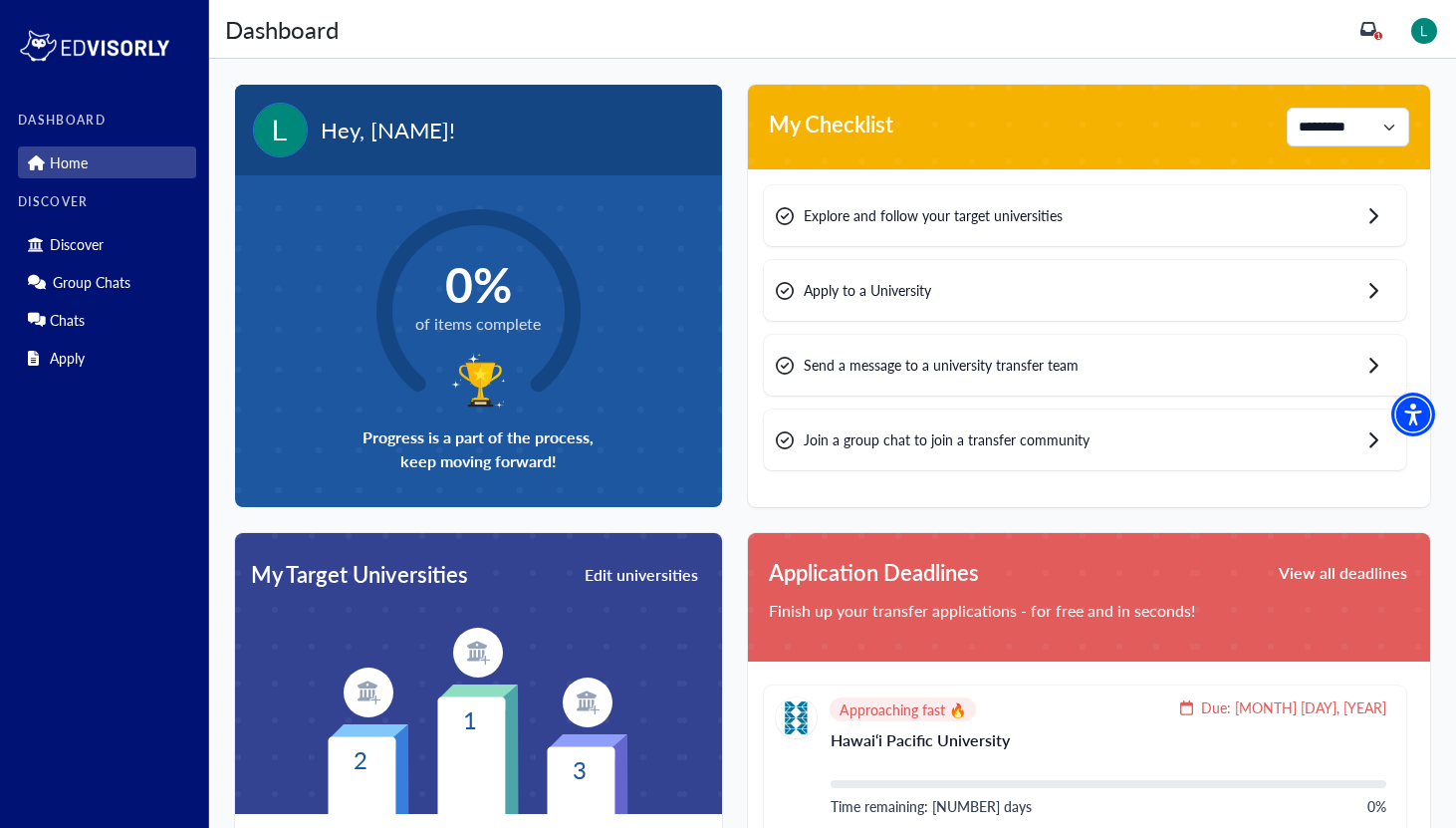 click on "Home" at bounding box center [107, 162] 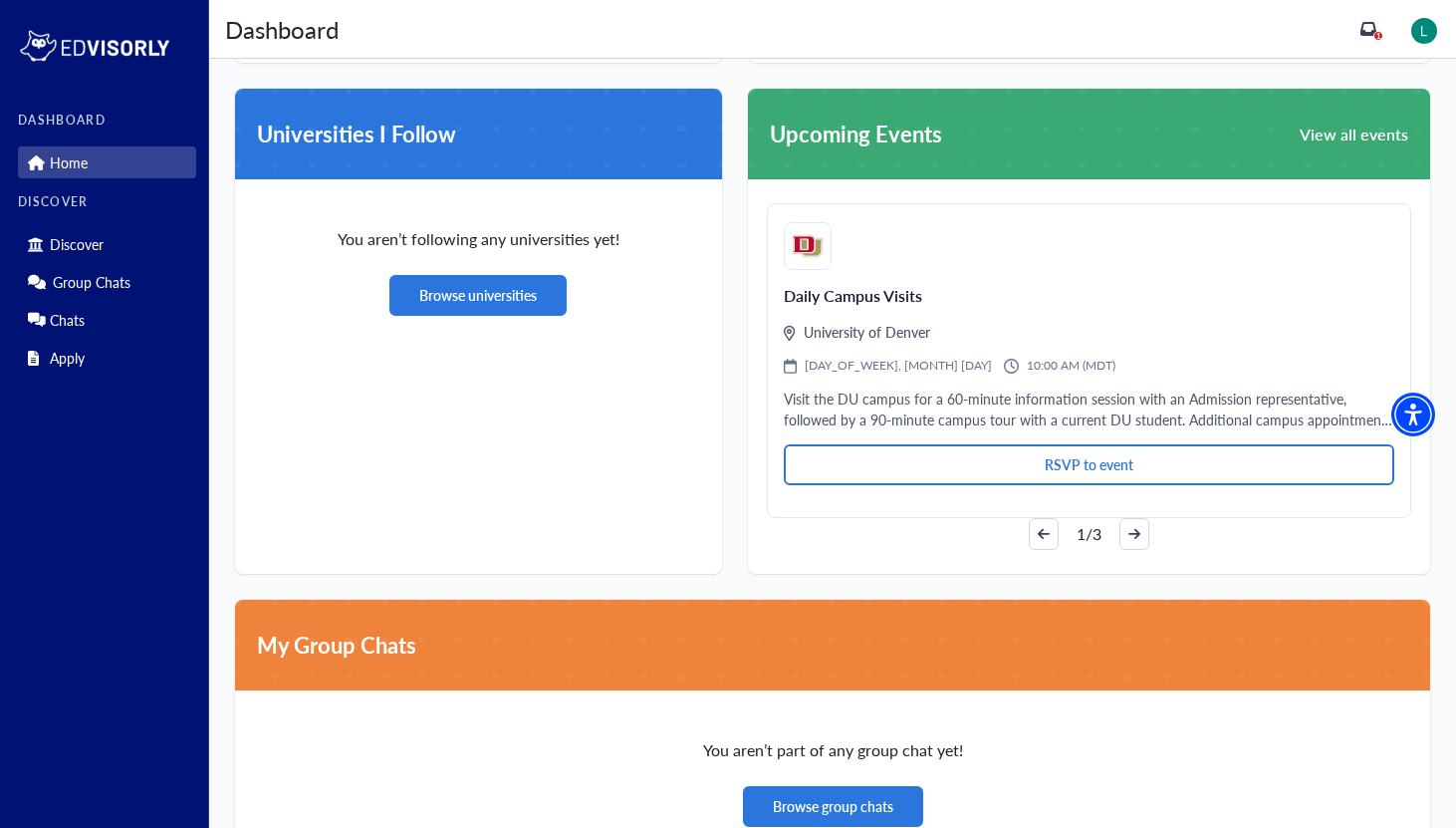scroll, scrollTop: 1213, scrollLeft: 0, axis: vertical 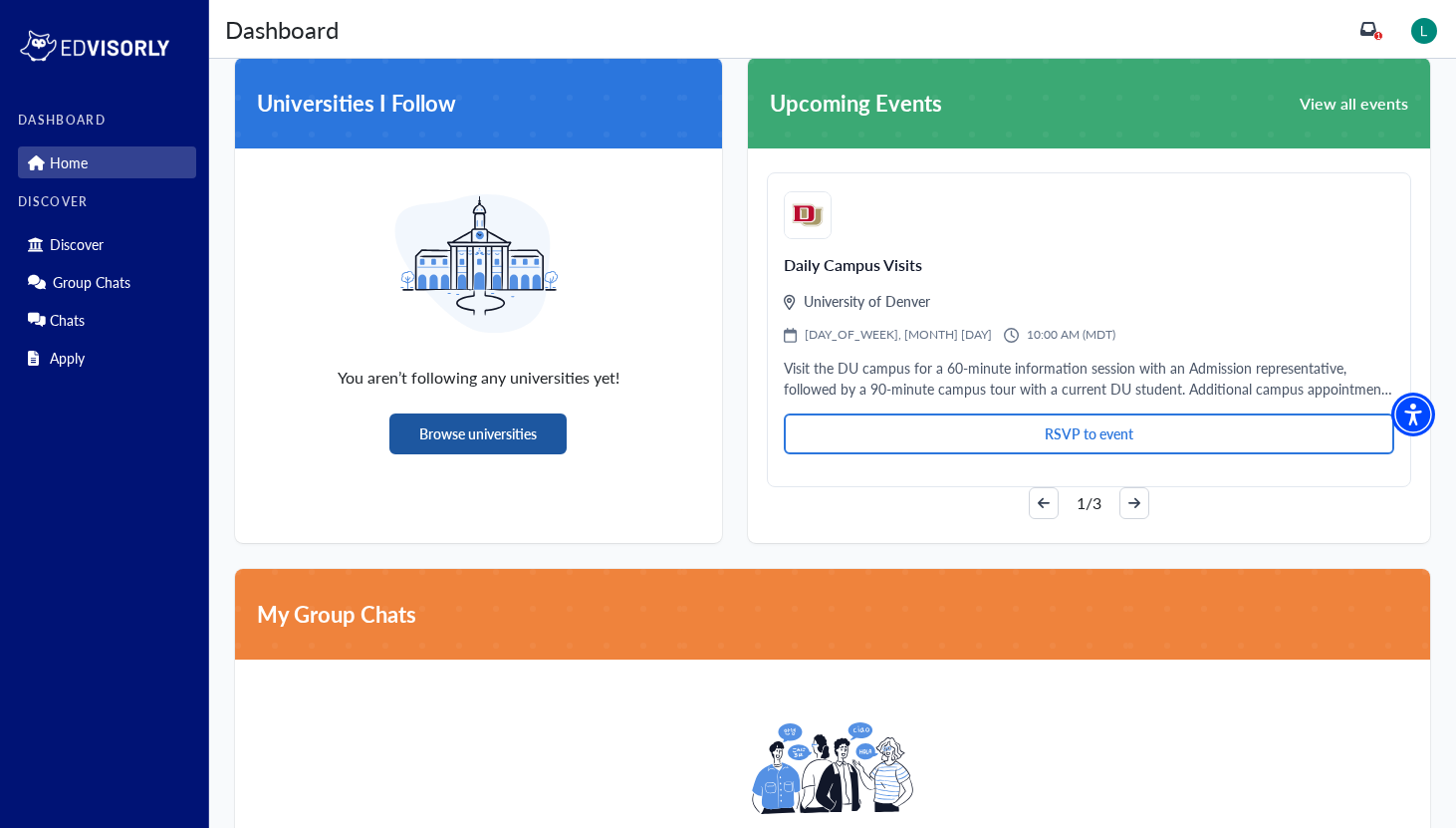 click on "Browse universities" at bounding box center [478, 433] 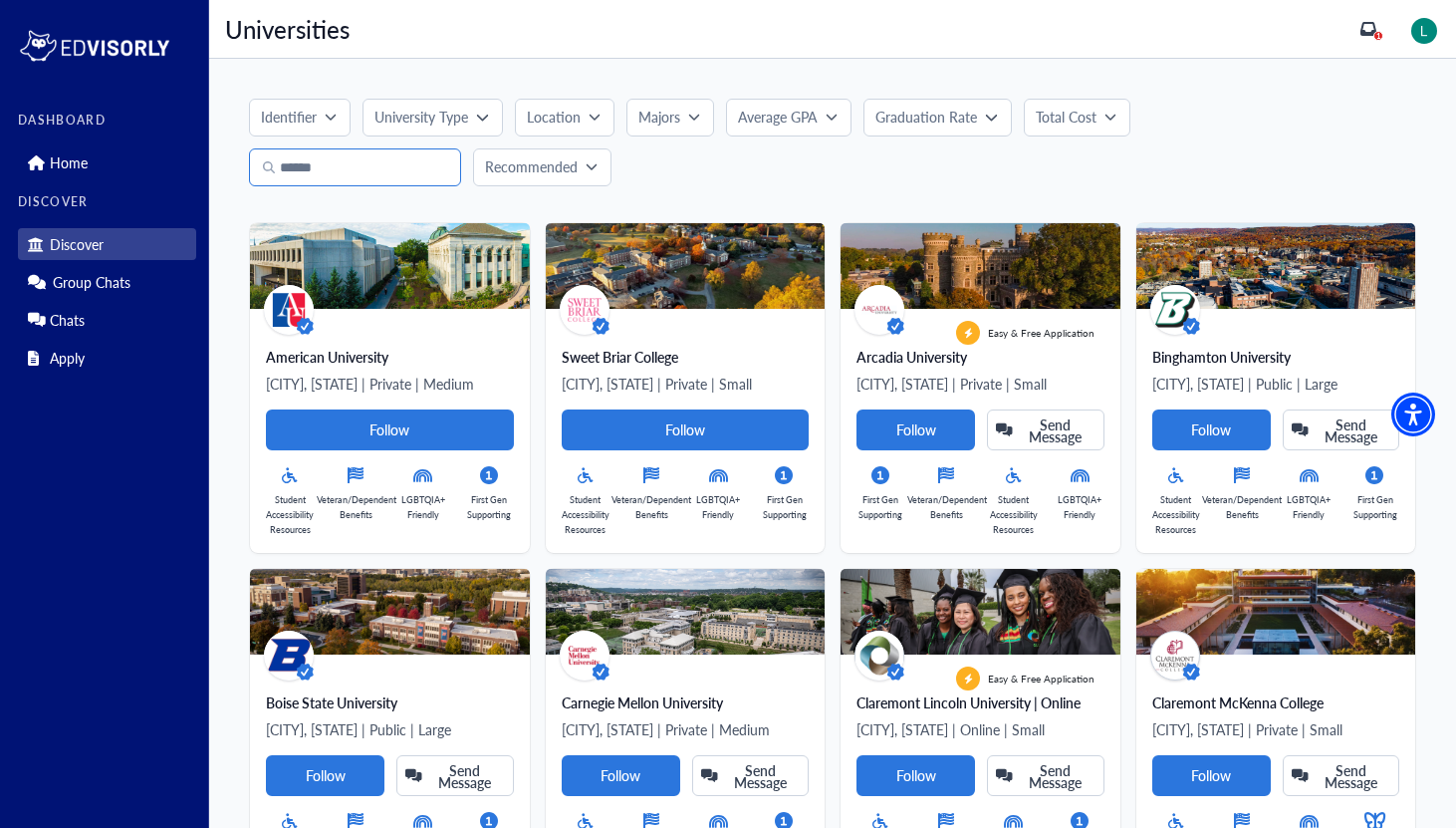 click at bounding box center (355, 167) 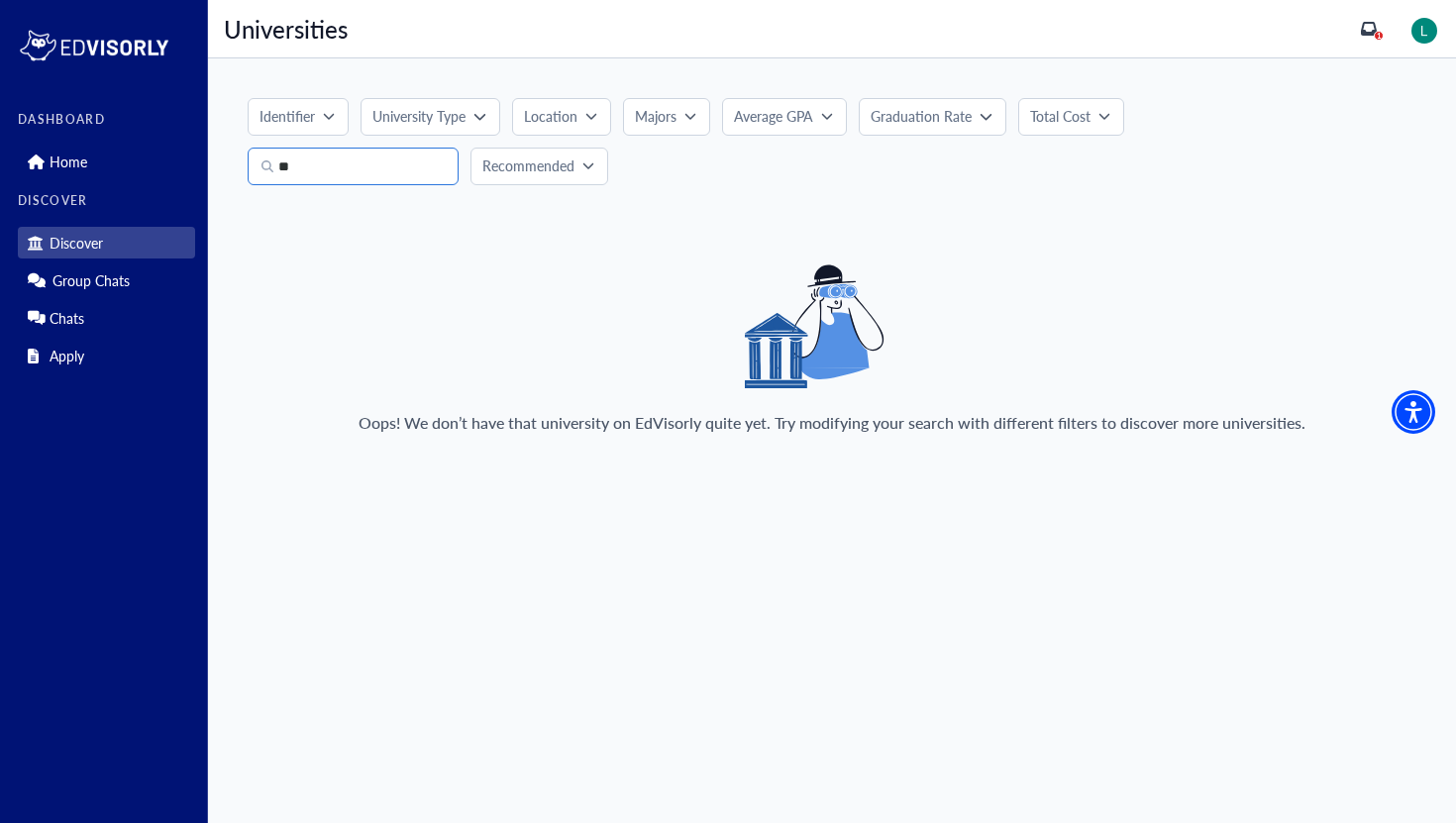 type on "*" 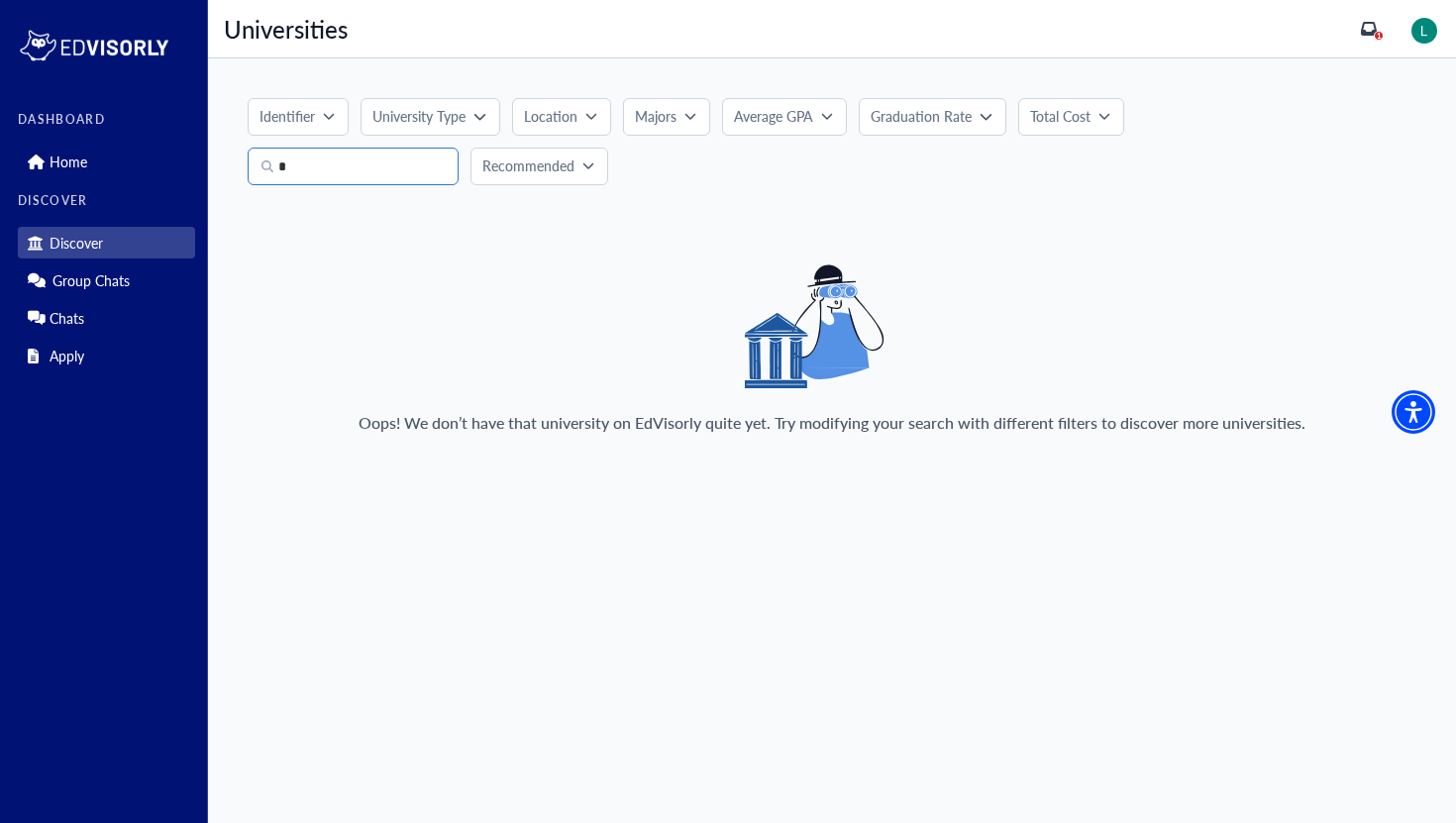 type 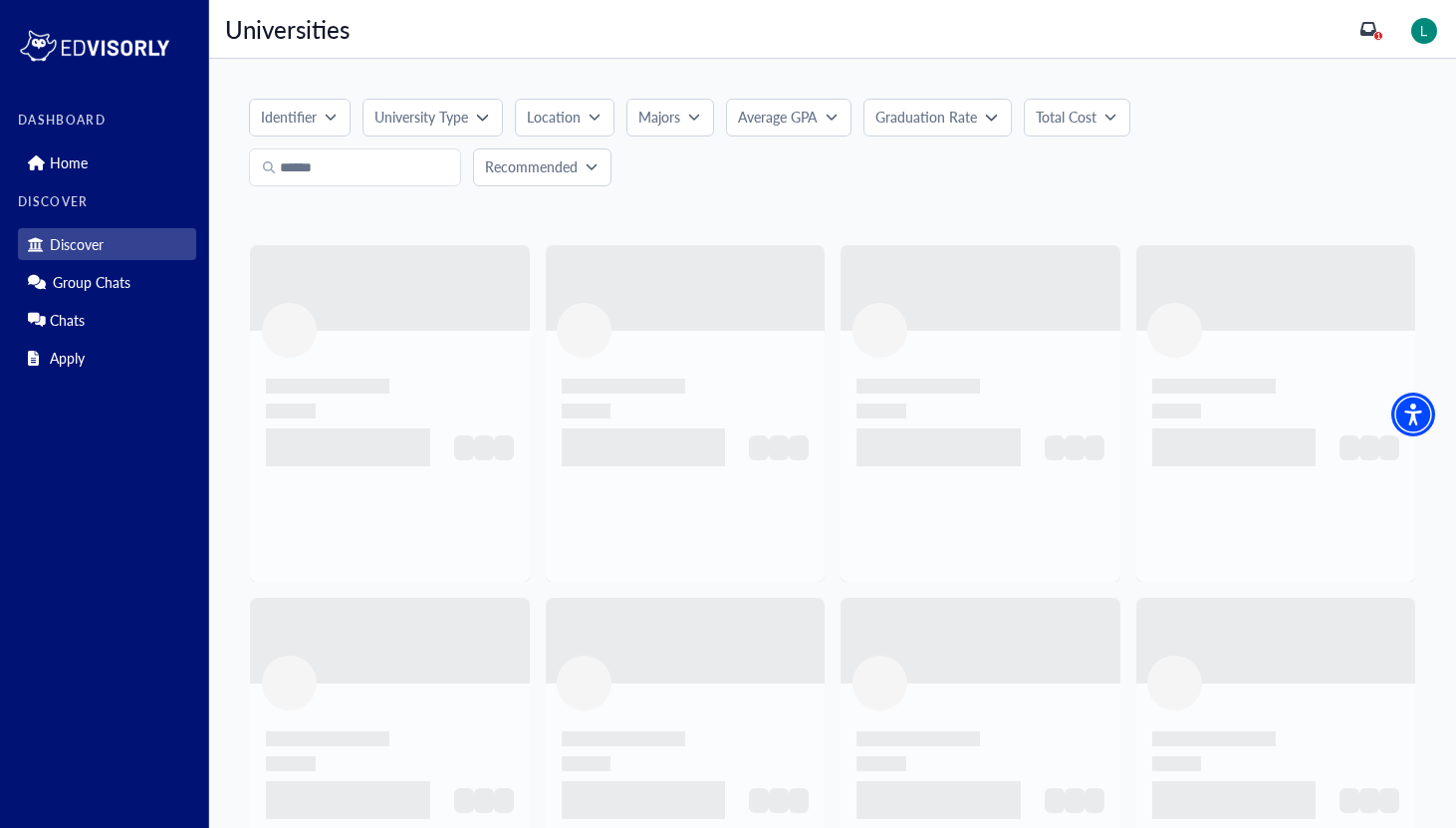 click on "Location" at bounding box center [554, 117] 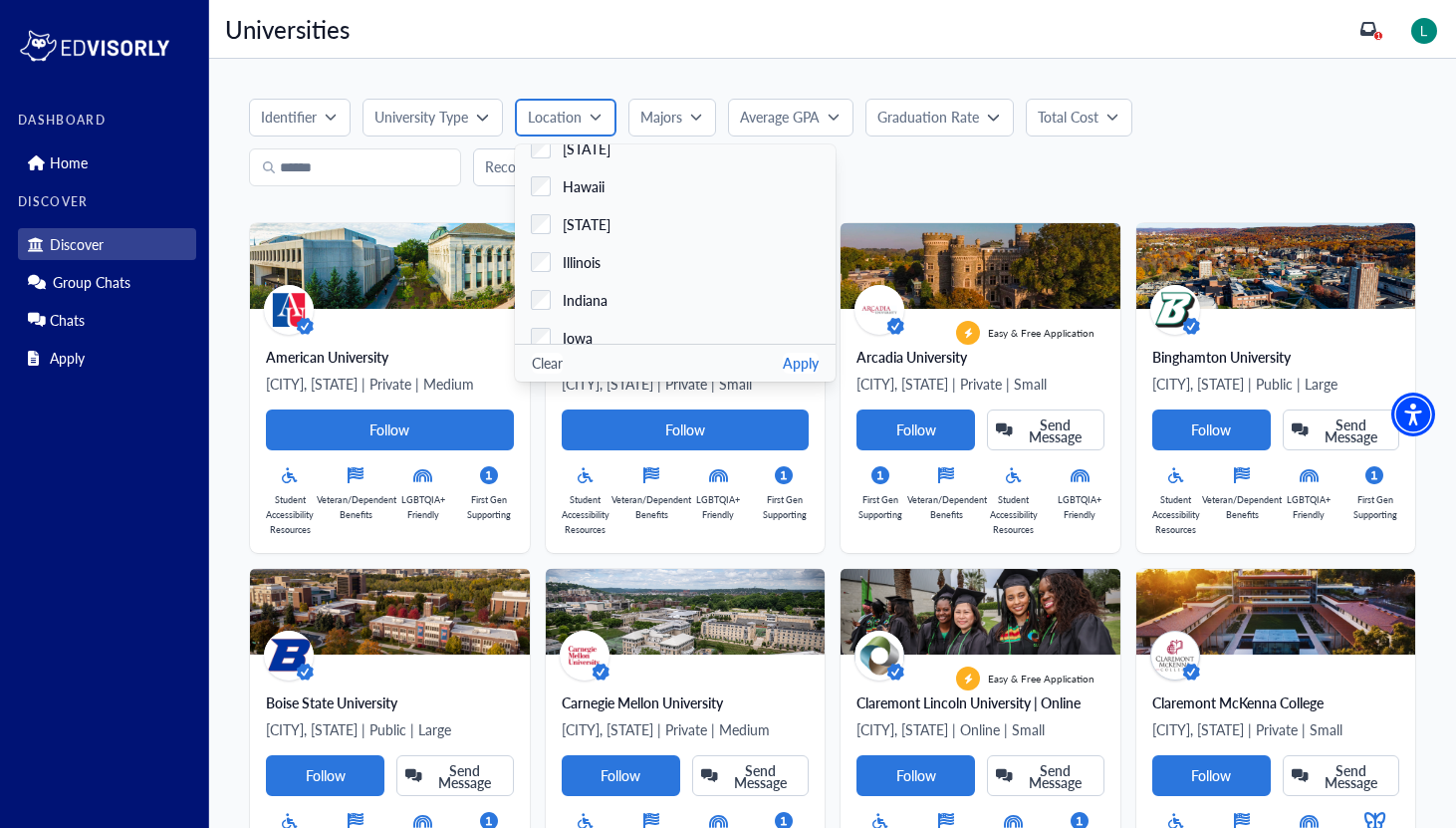scroll, scrollTop: 401, scrollLeft: 0, axis: vertical 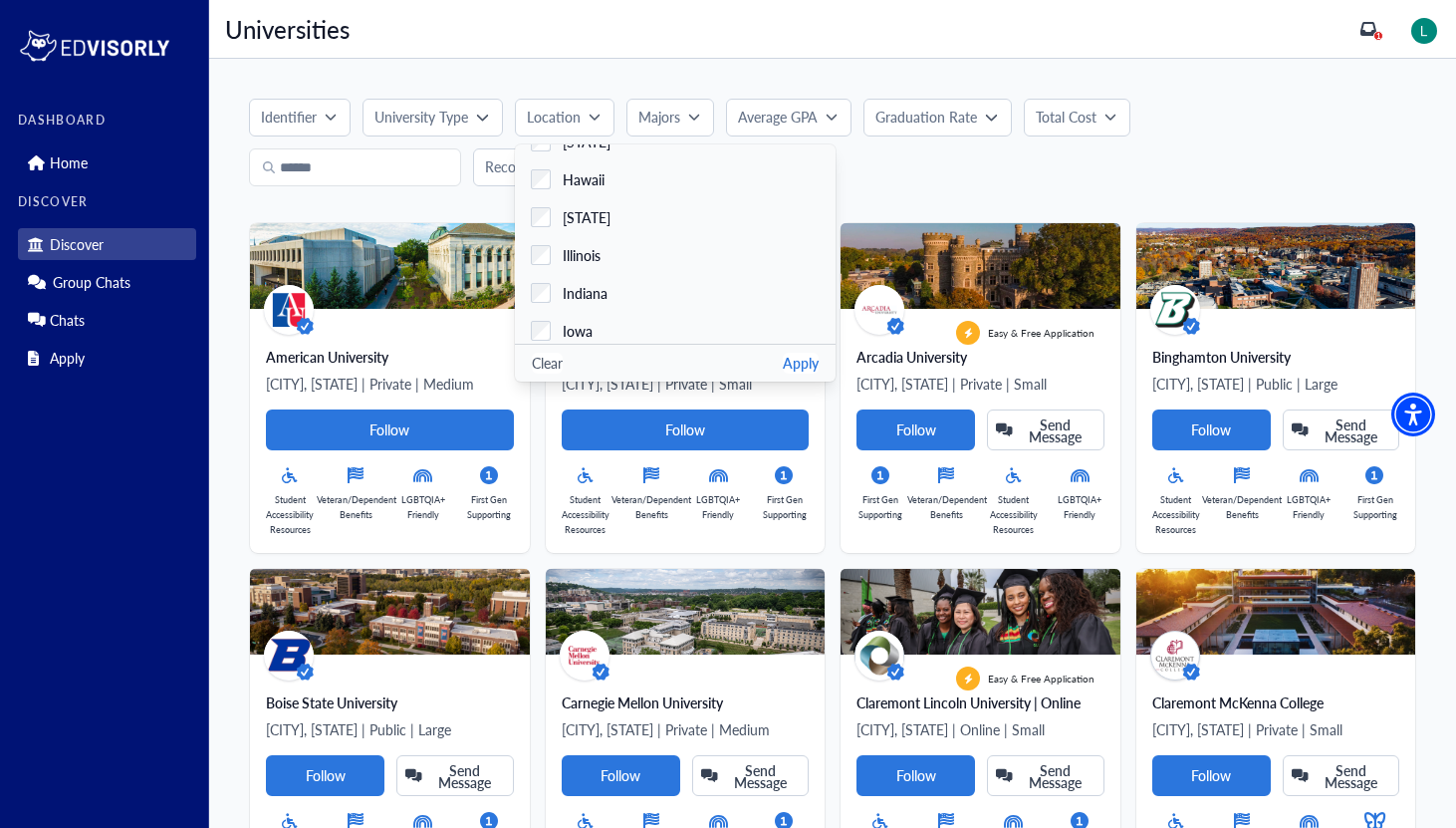 click on "Apply" at bounding box center [801, 363] 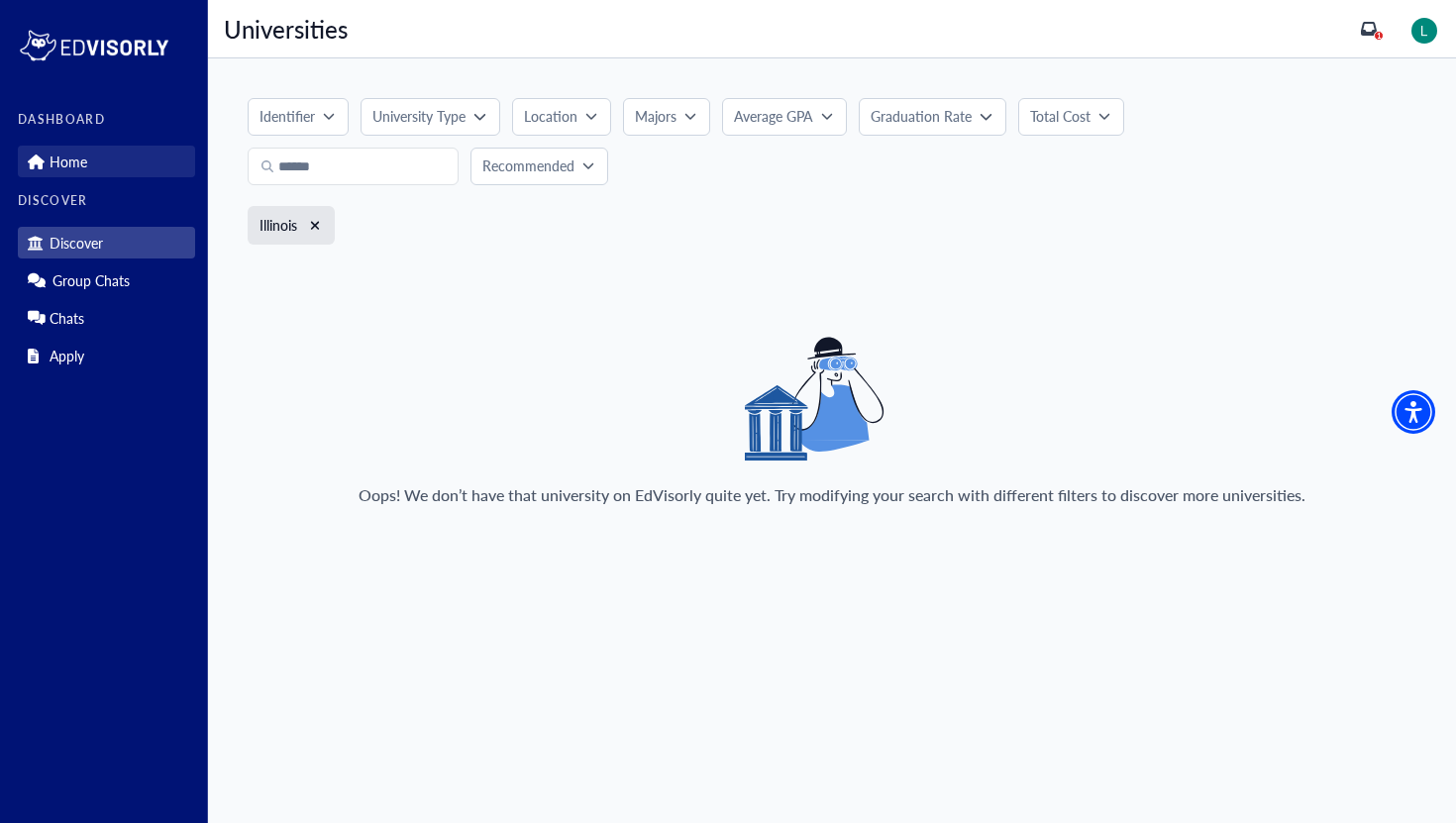 click on "Home" at bounding box center [106, 161] 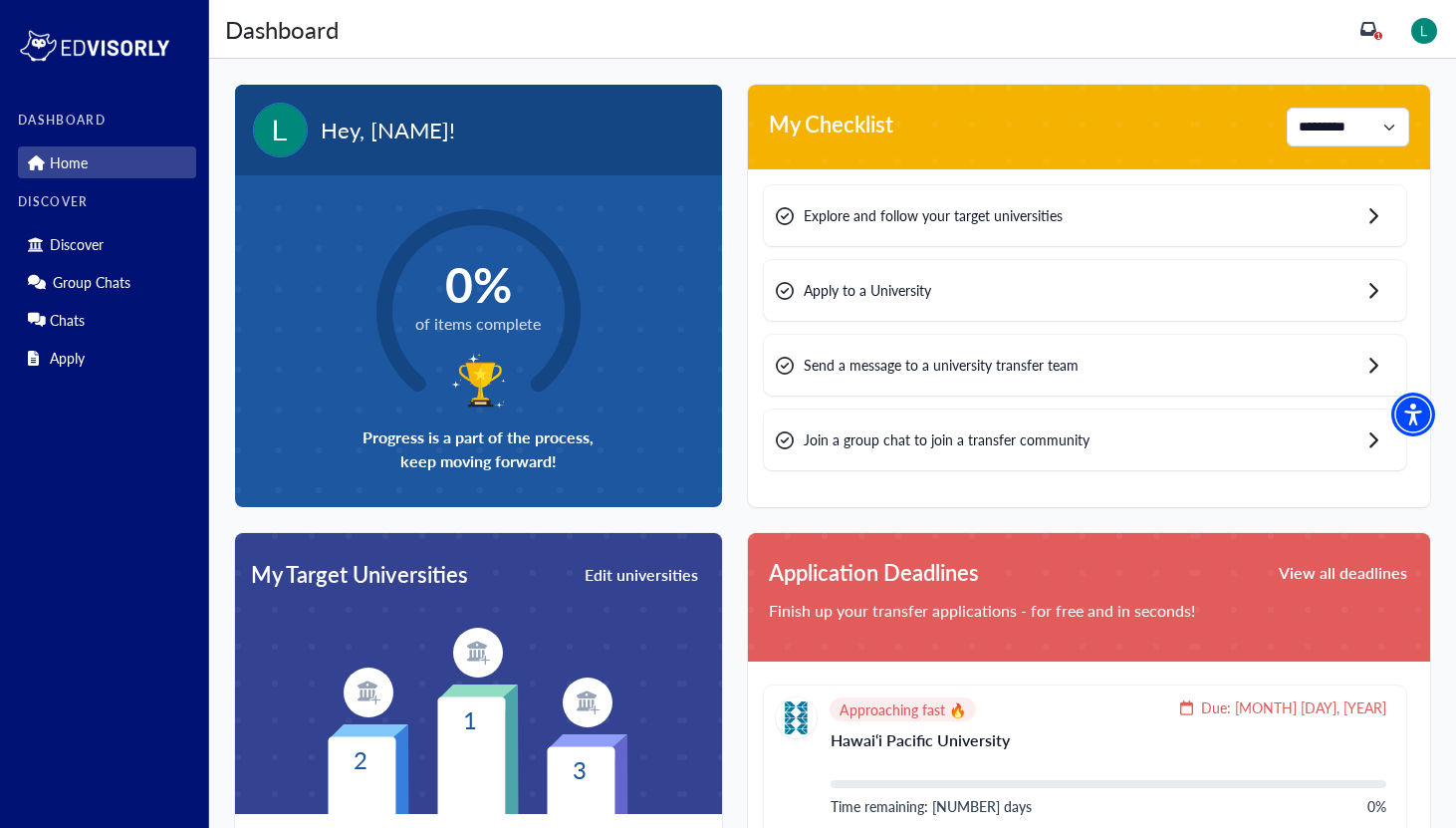 click on "Explore and follow your target universities" at bounding box center [1085, 215] 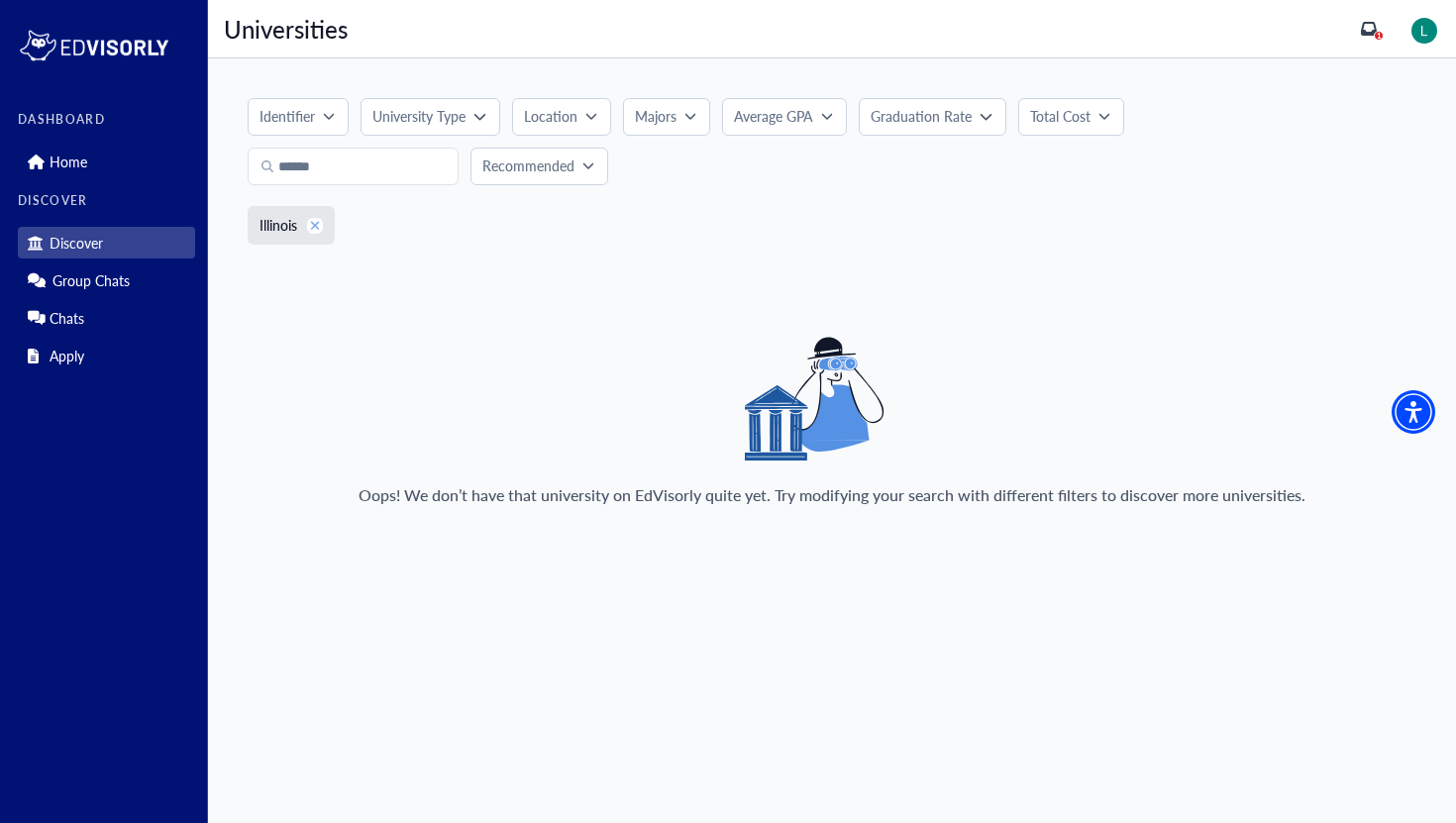 click 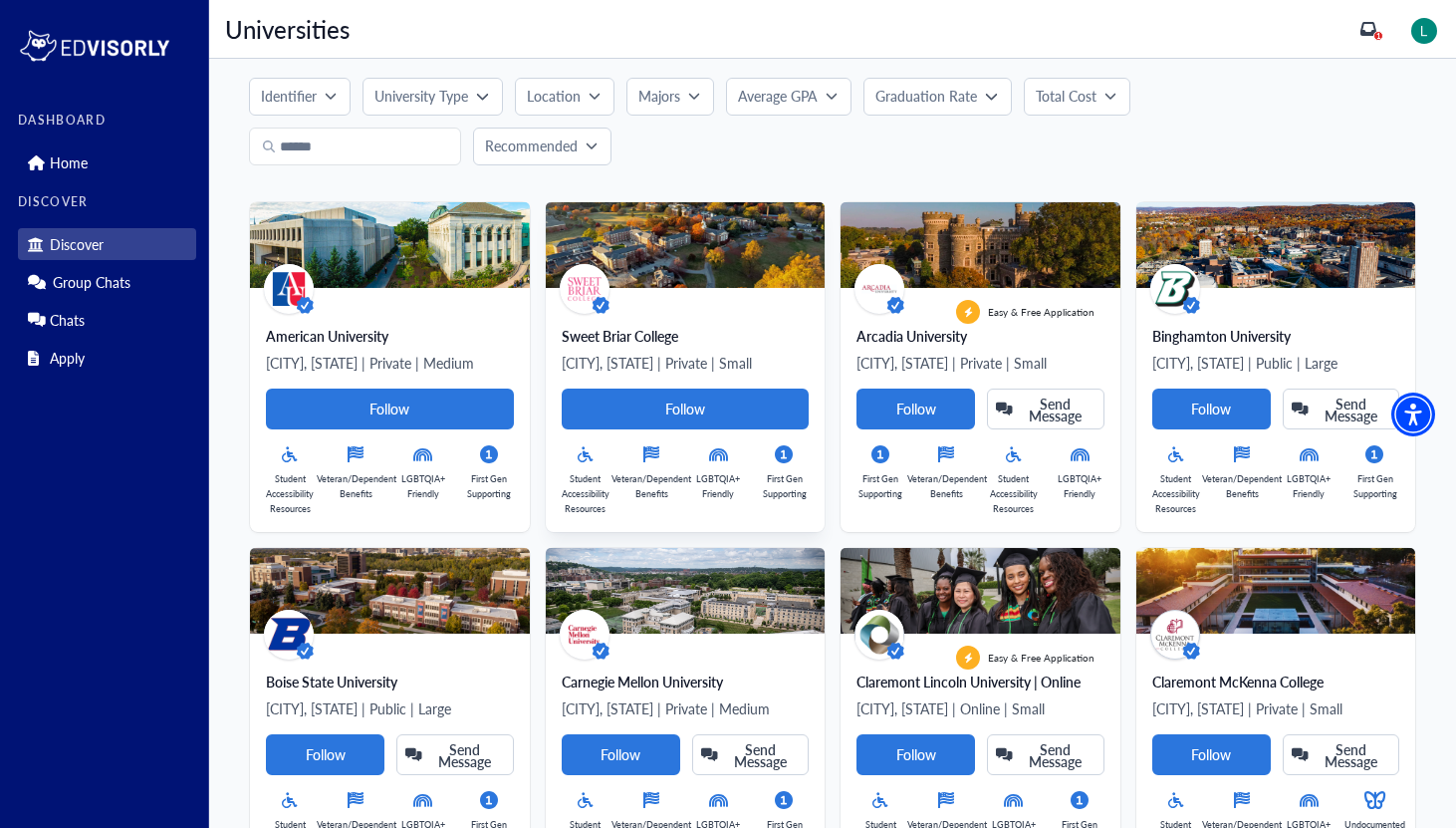 scroll, scrollTop: 0, scrollLeft: 0, axis: both 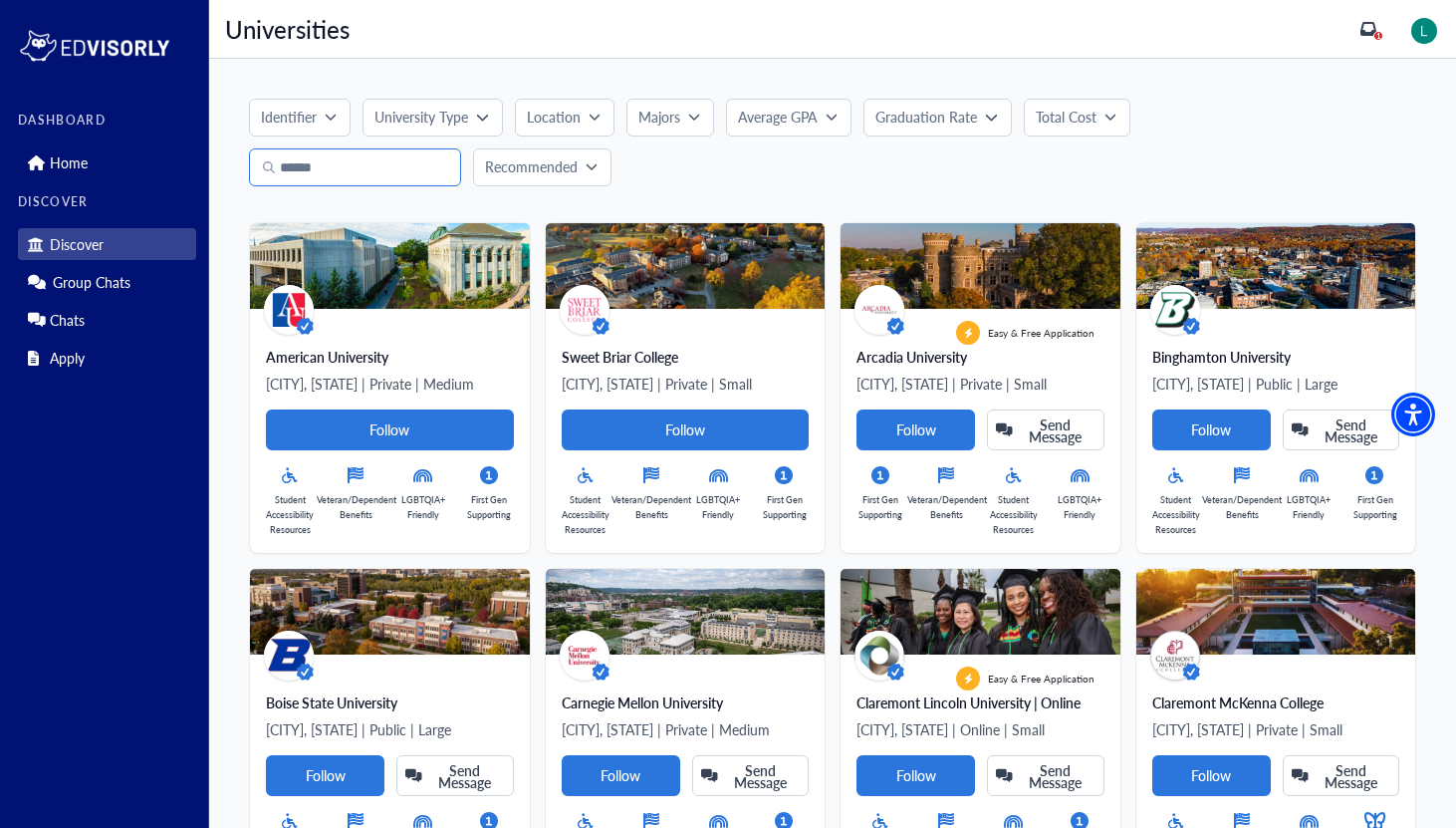 click at bounding box center [355, 167] 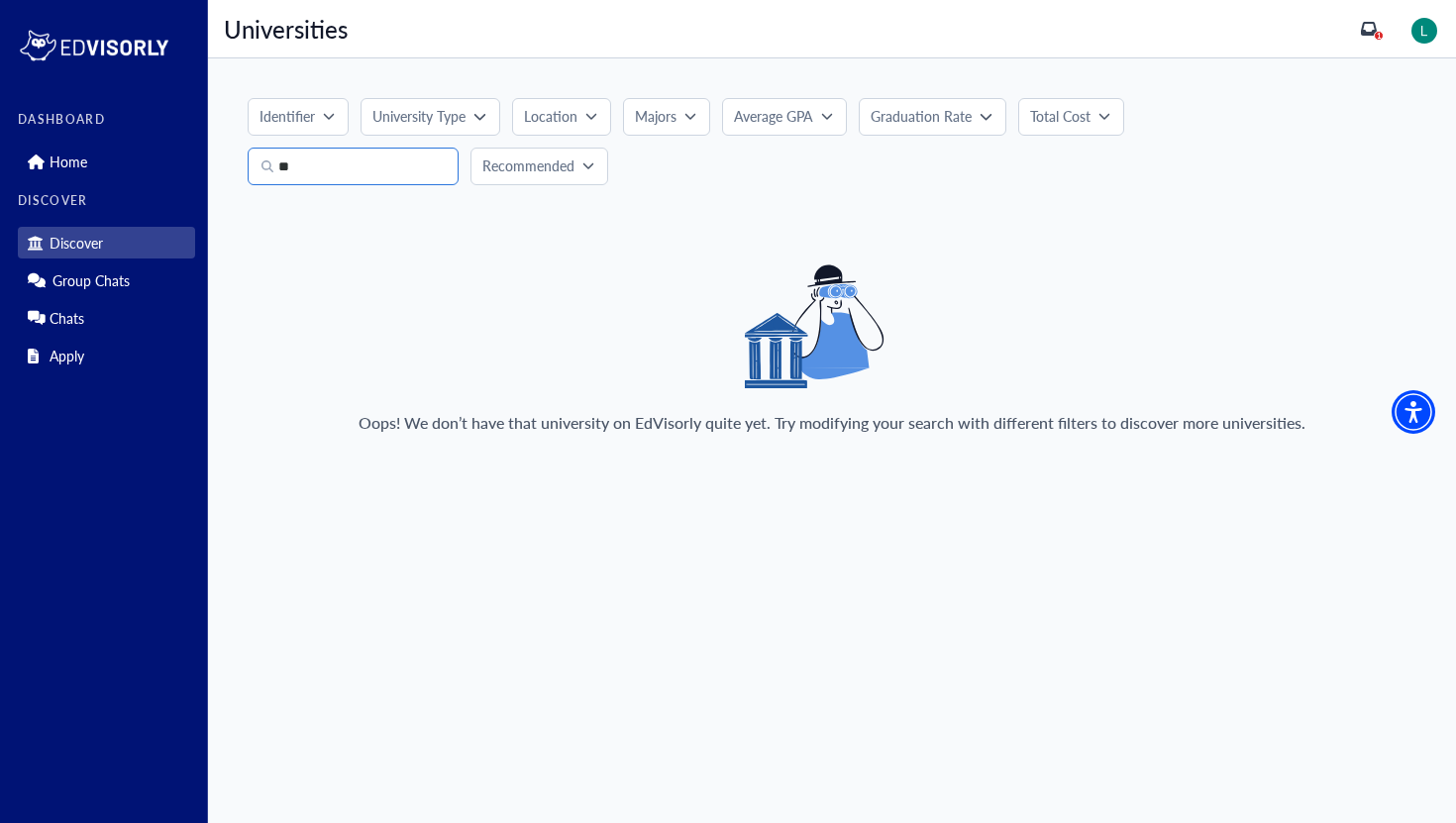 type on "*" 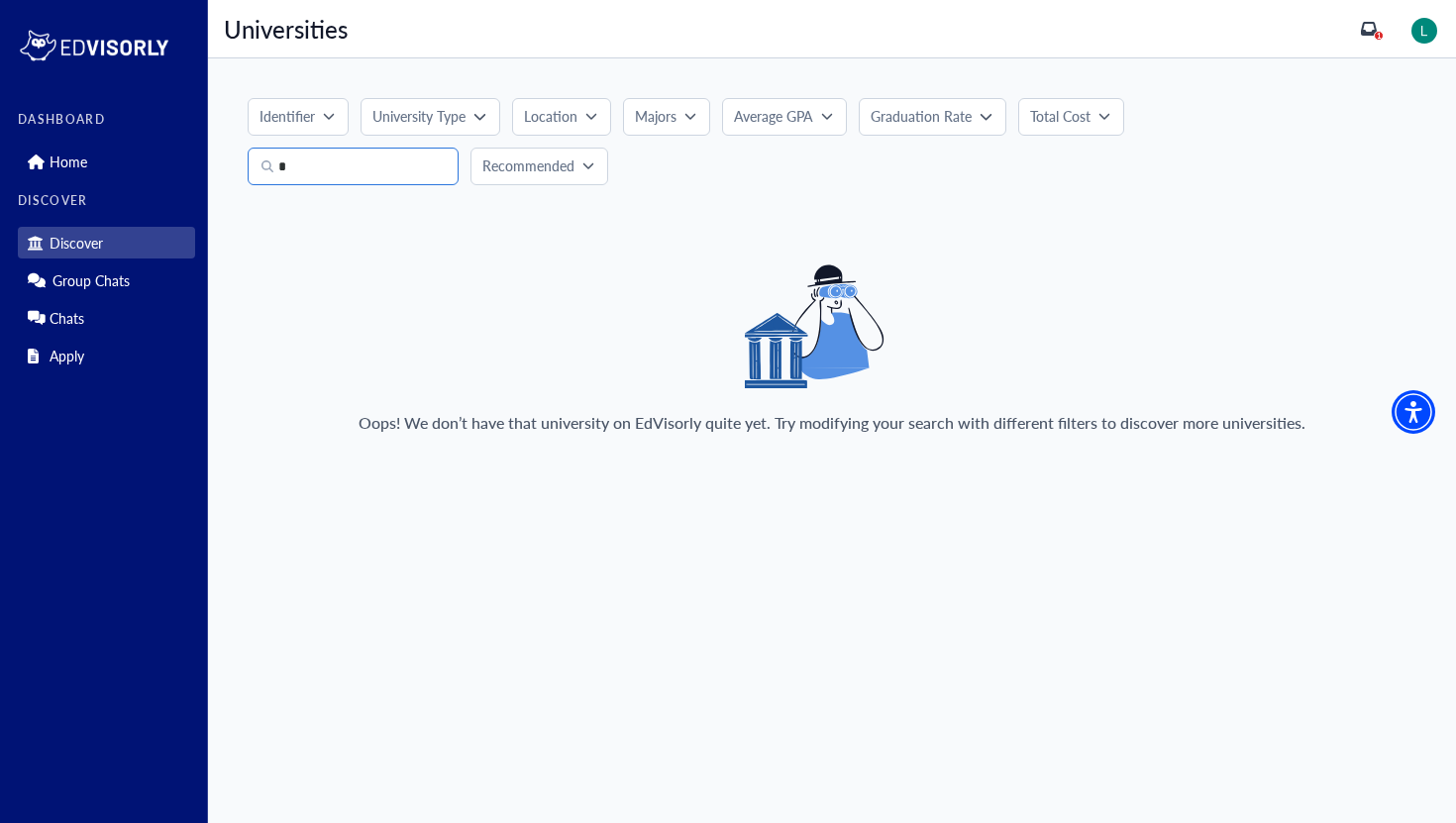 type 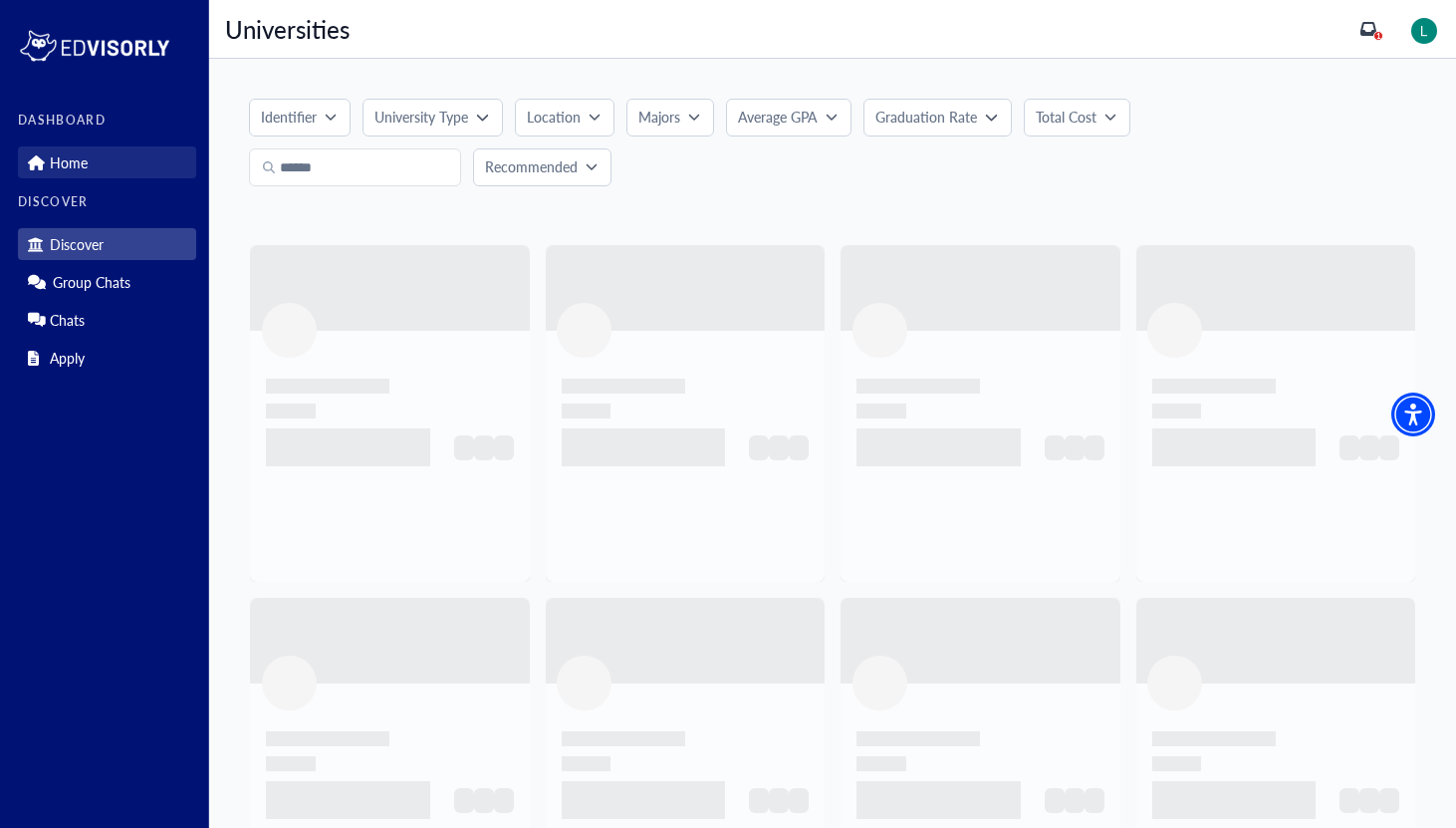 click on "Home" at bounding box center [69, 162] 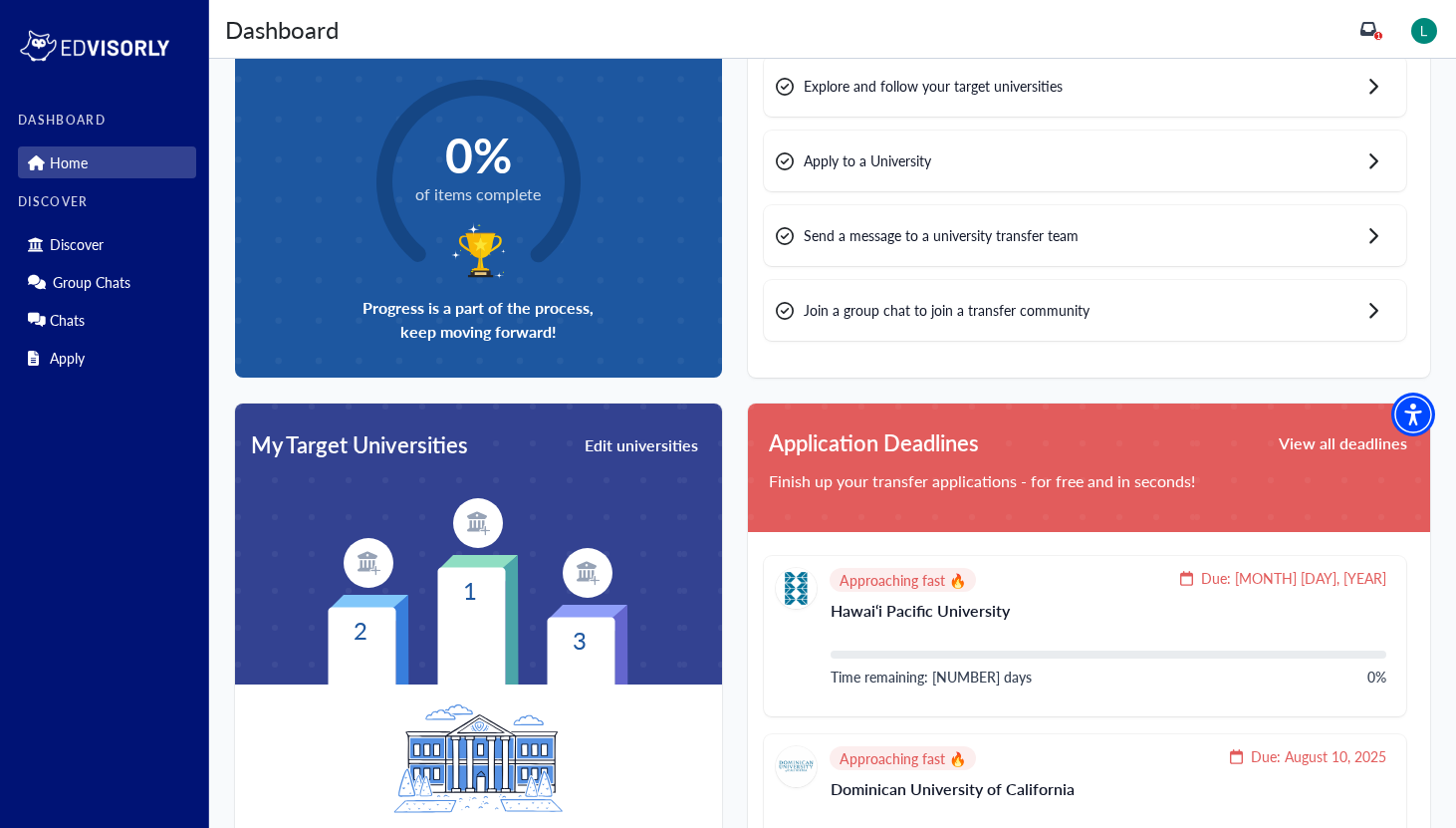 scroll, scrollTop: 109, scrollLeft: 0, axis: vertical 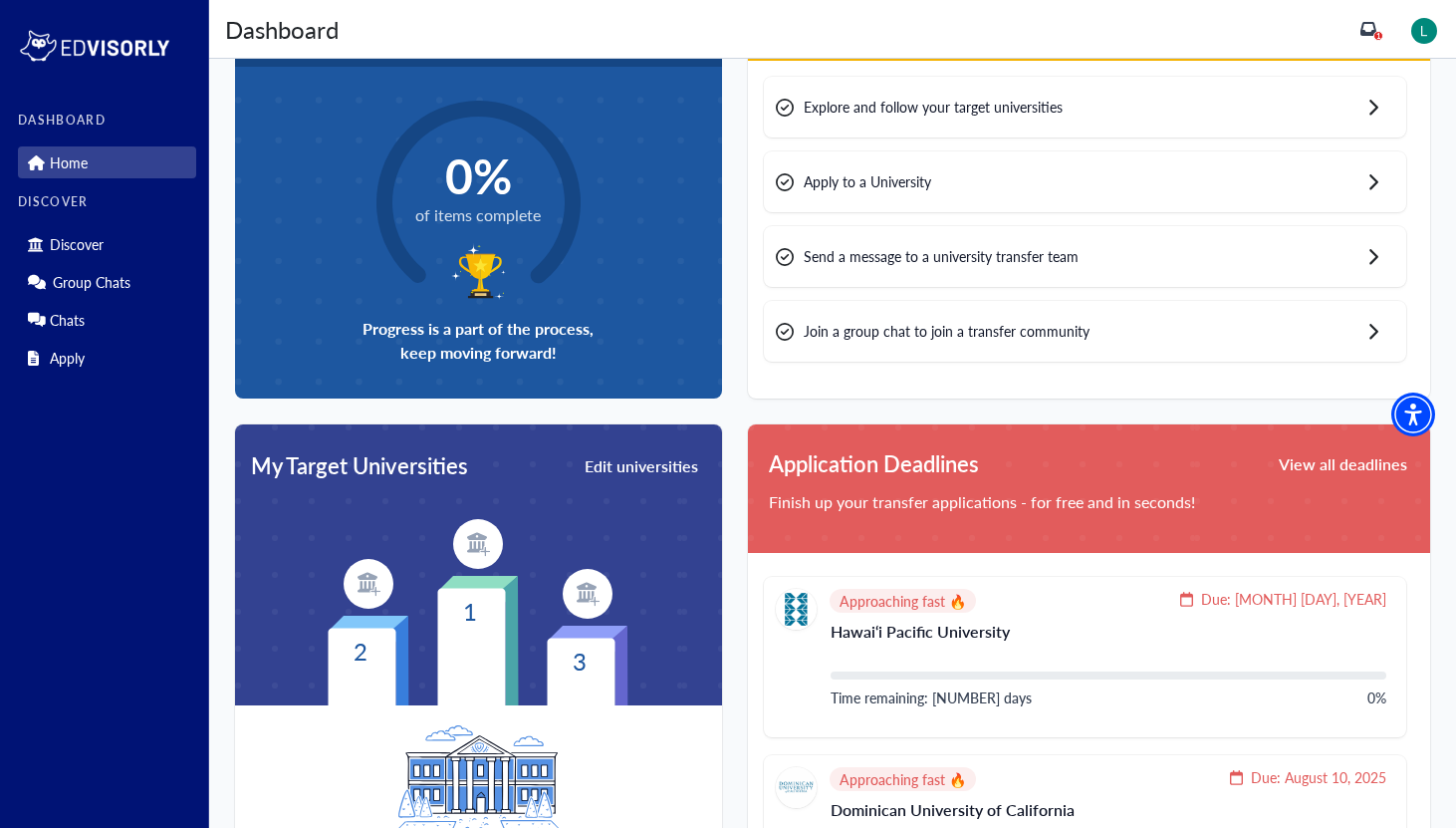 click on "Home" at bounding box center (107, 162) 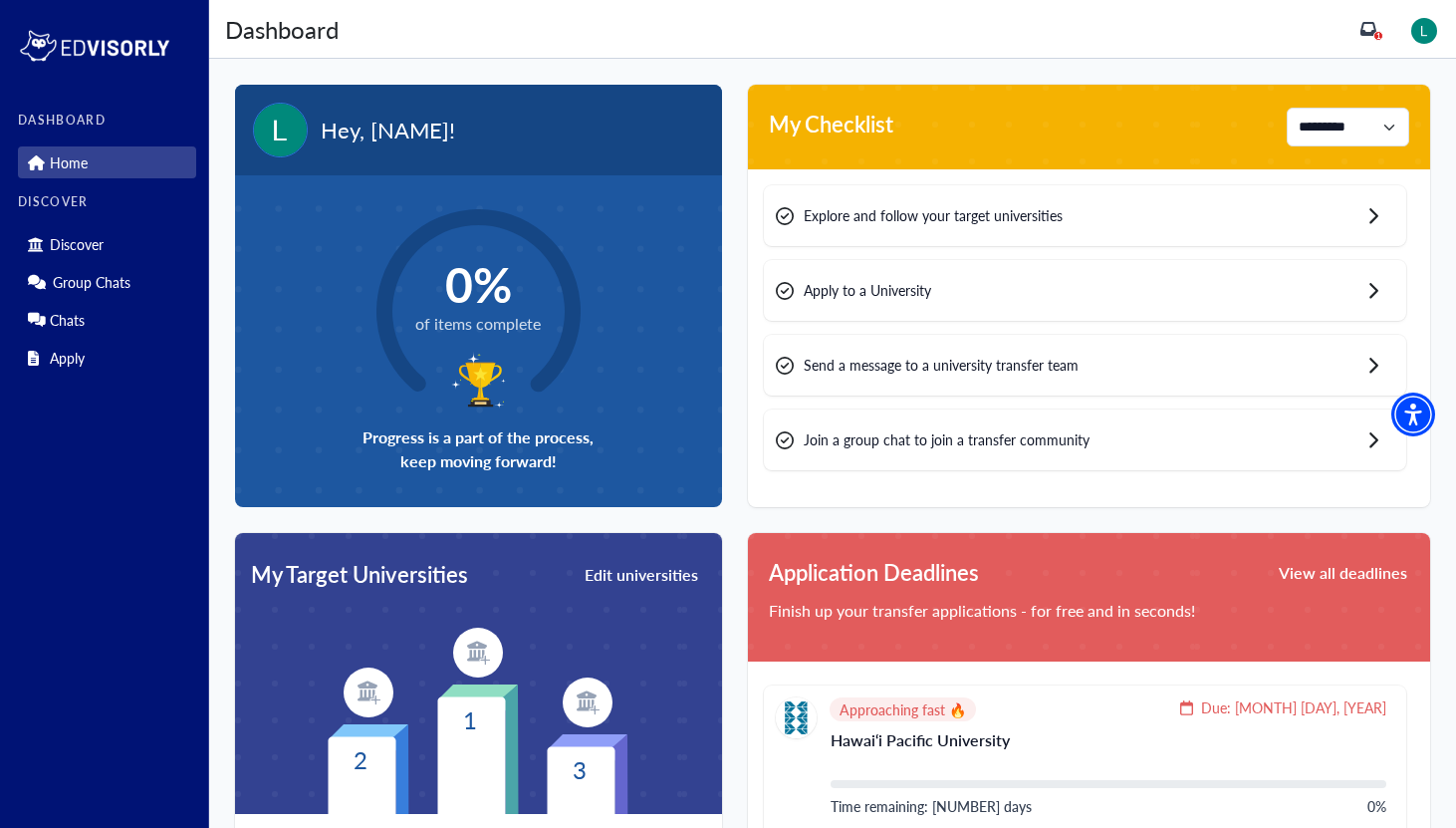 click at bounding box center [280, 130] 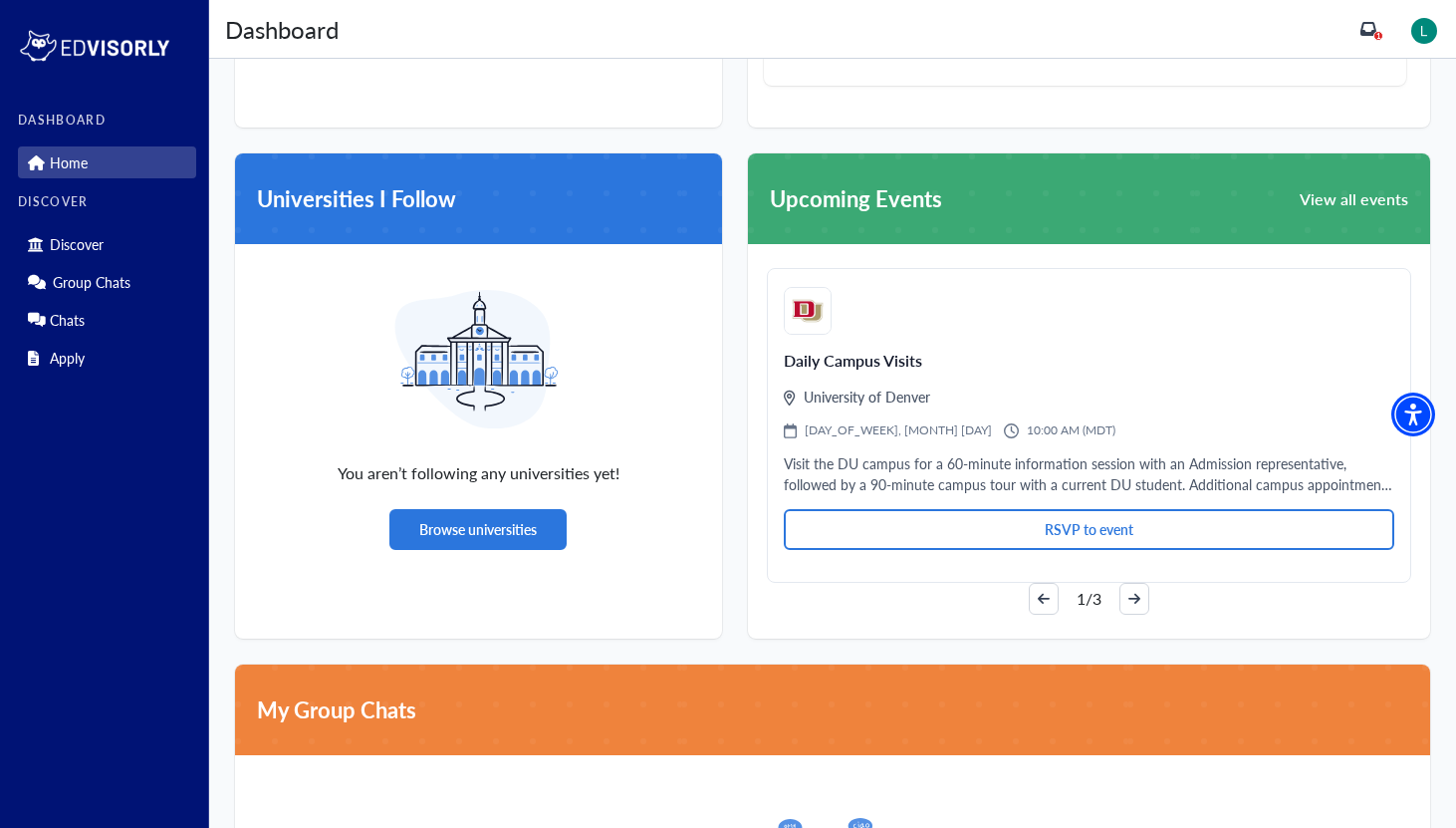 scroll, scrollTop: 801, scrollLeft: 0, axis: vertical 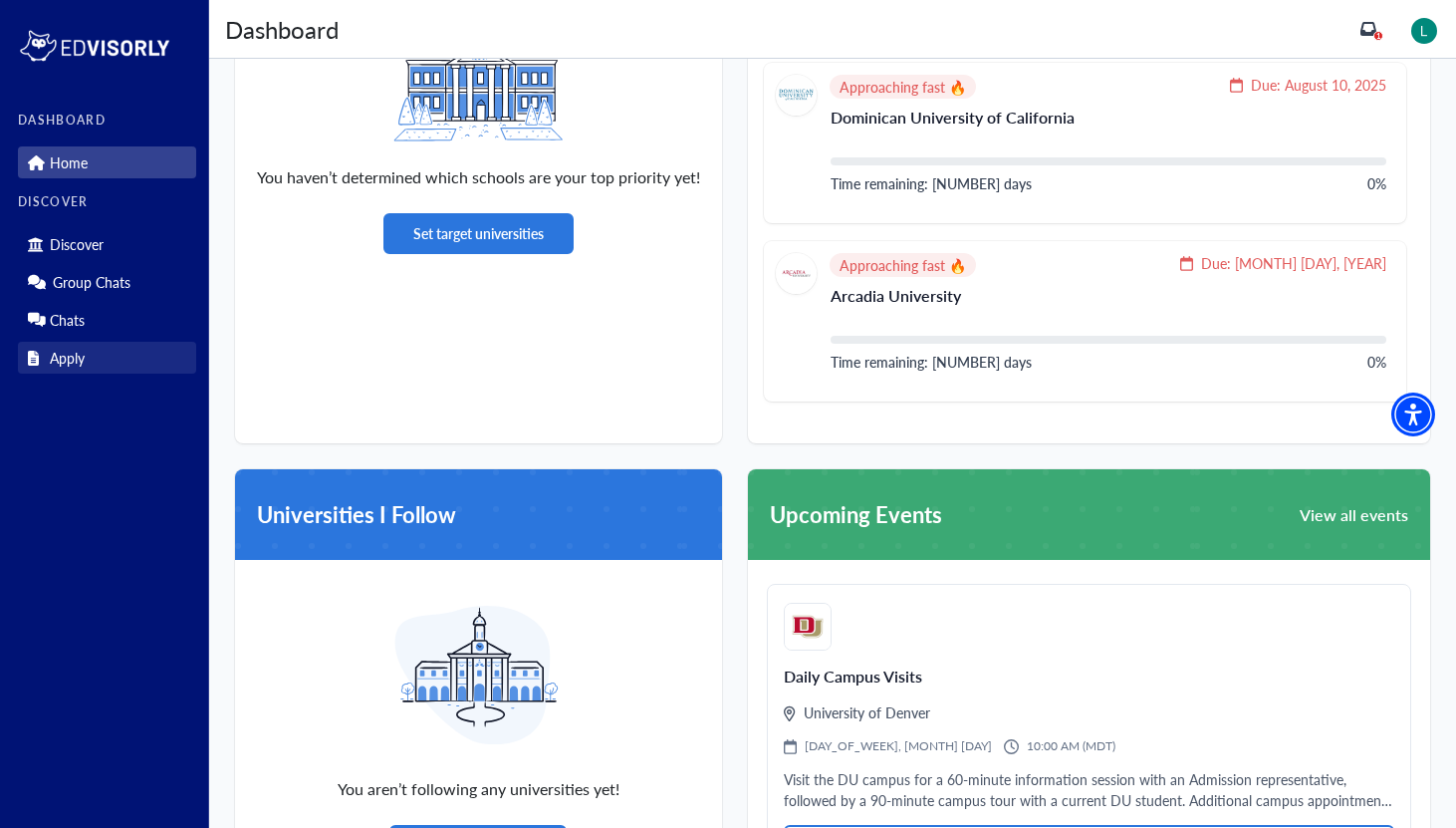 click on "Apply" at bounding box center (107, 358) 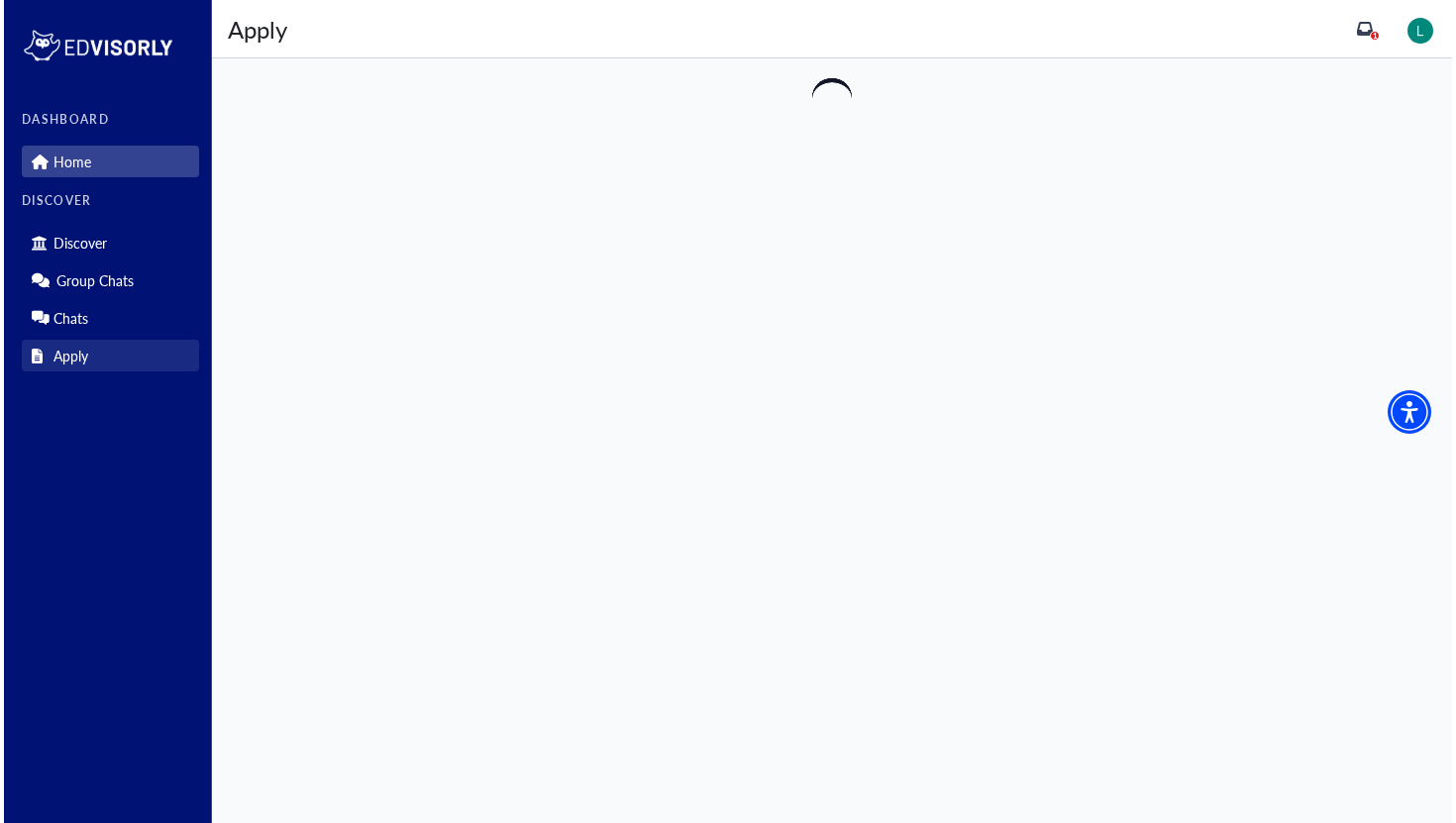 scroll, scrollTop: 0, scrollLeft: 0, axis: both 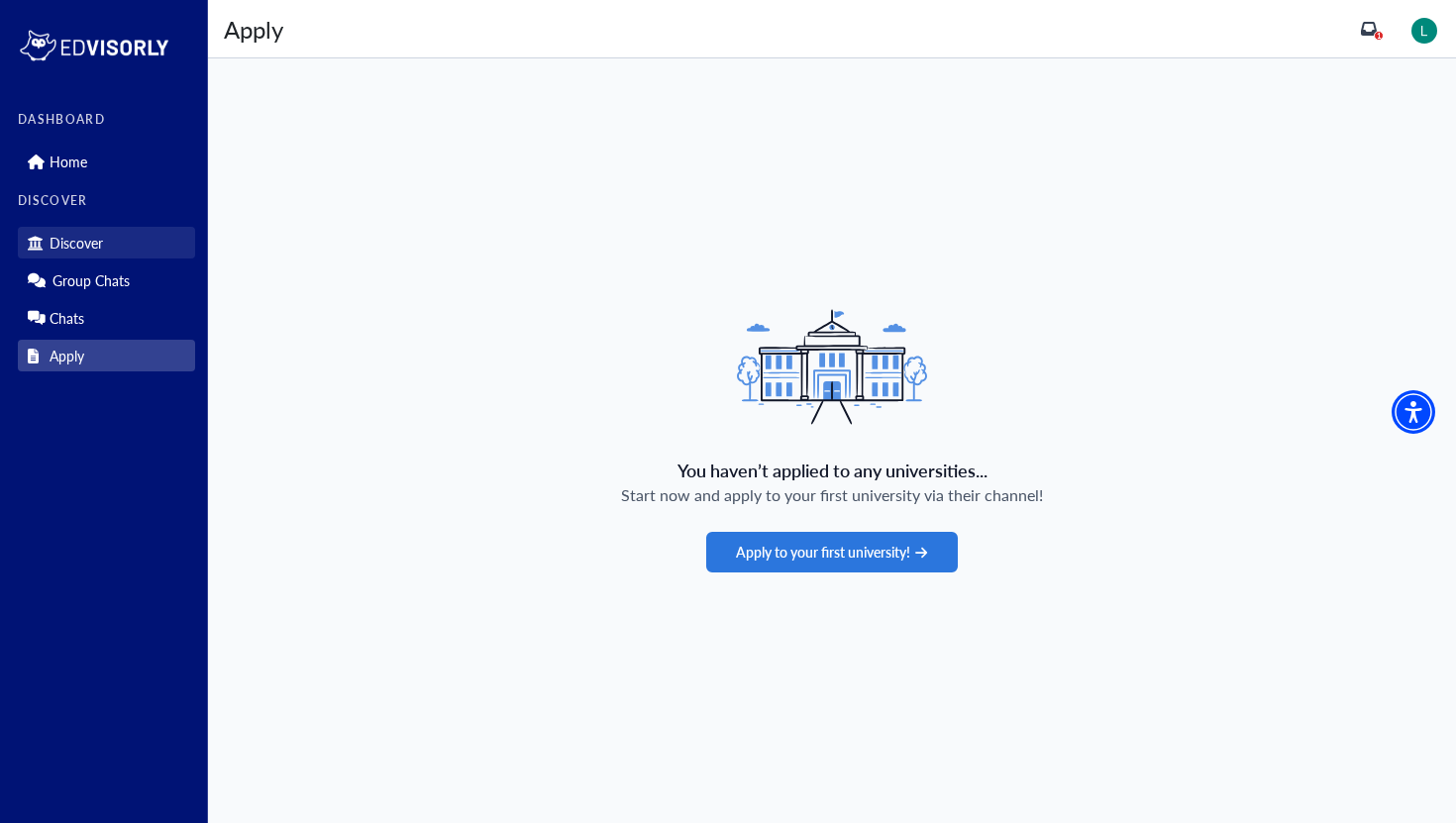 click on "Discover" at bounding box center (106, 243) 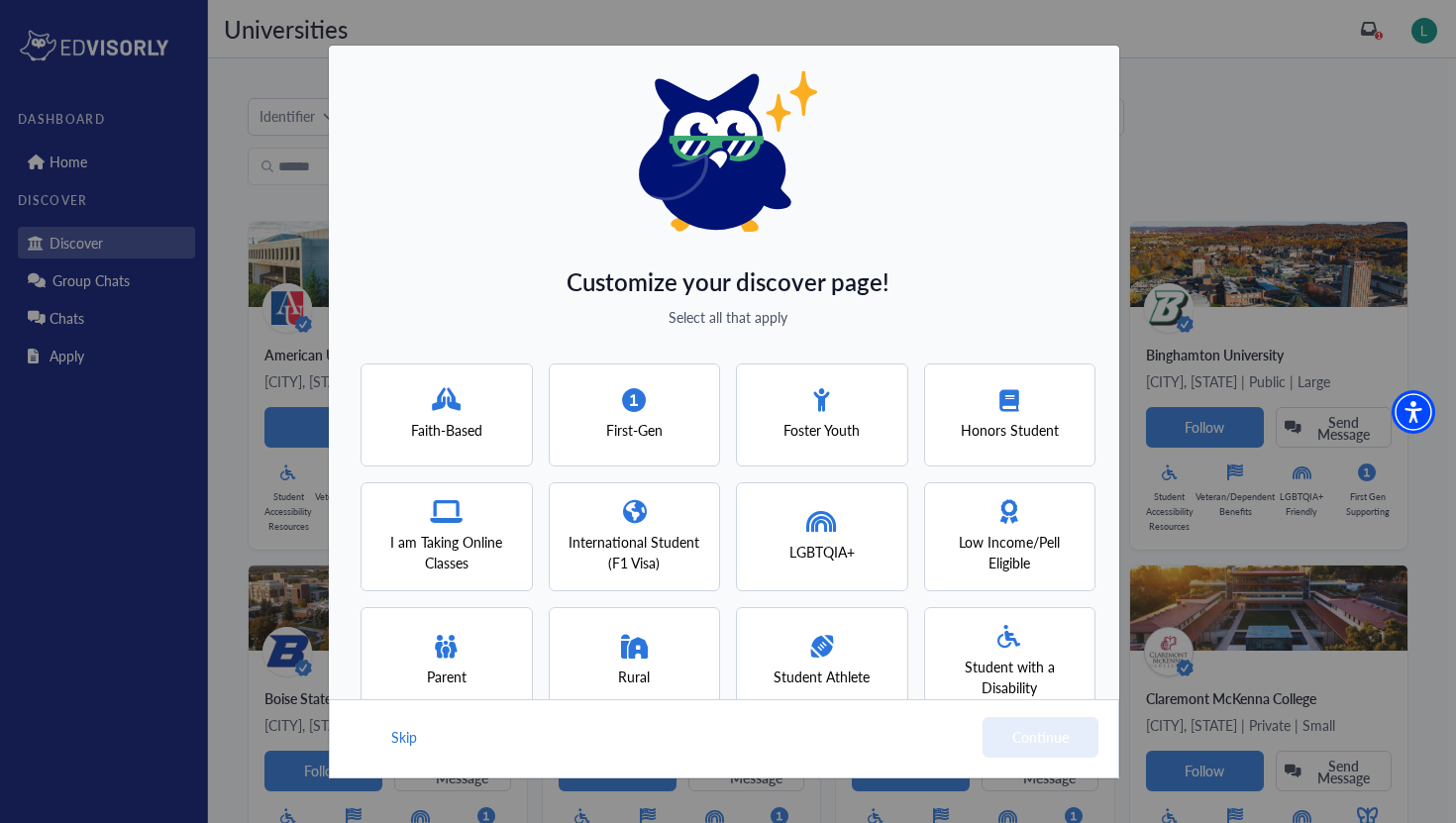 click on "First-Gen" at bounding box center [634, 414] 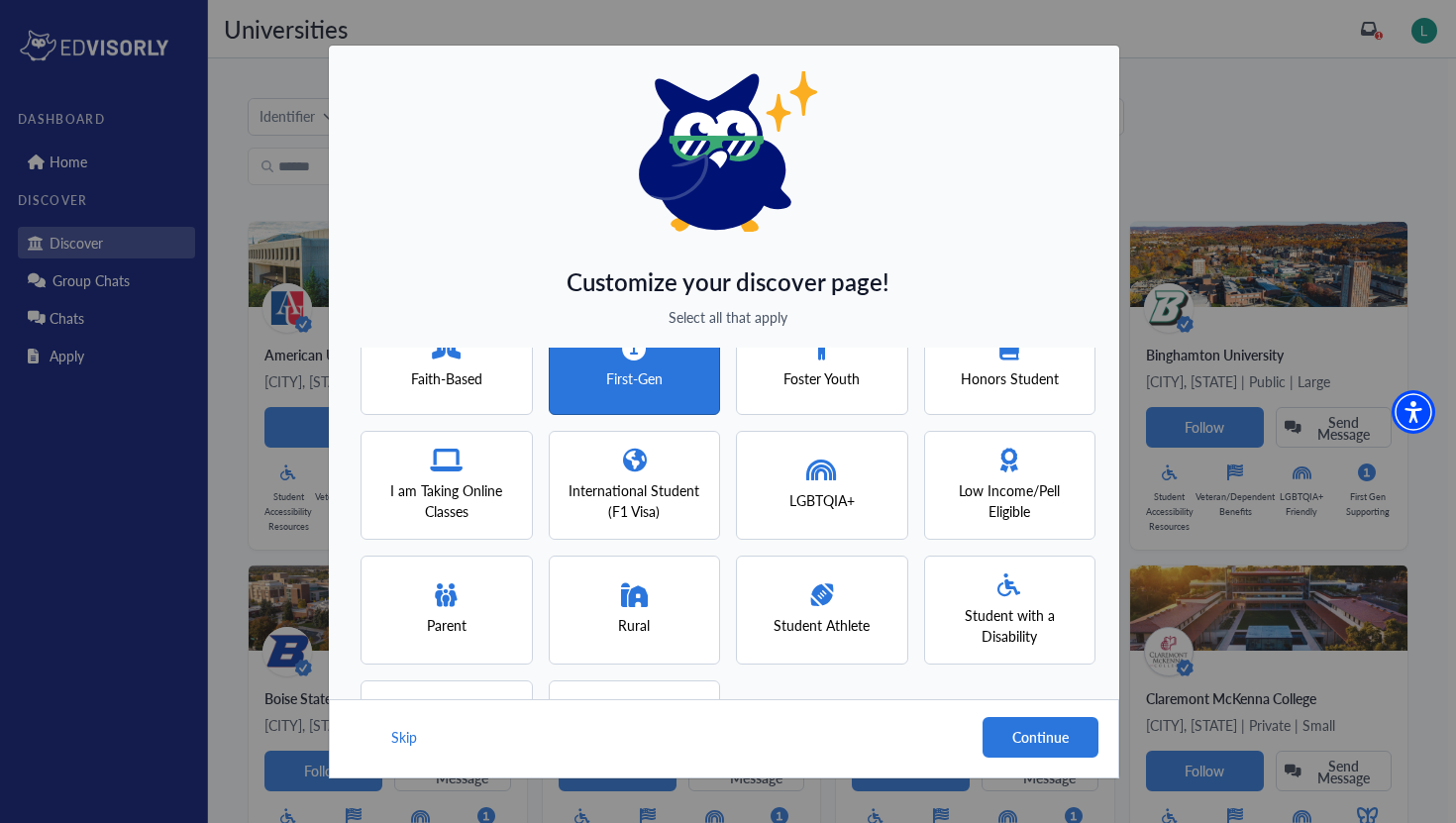 scroll, scrollTop: 50, scrollLeft: 0, axis: vertical 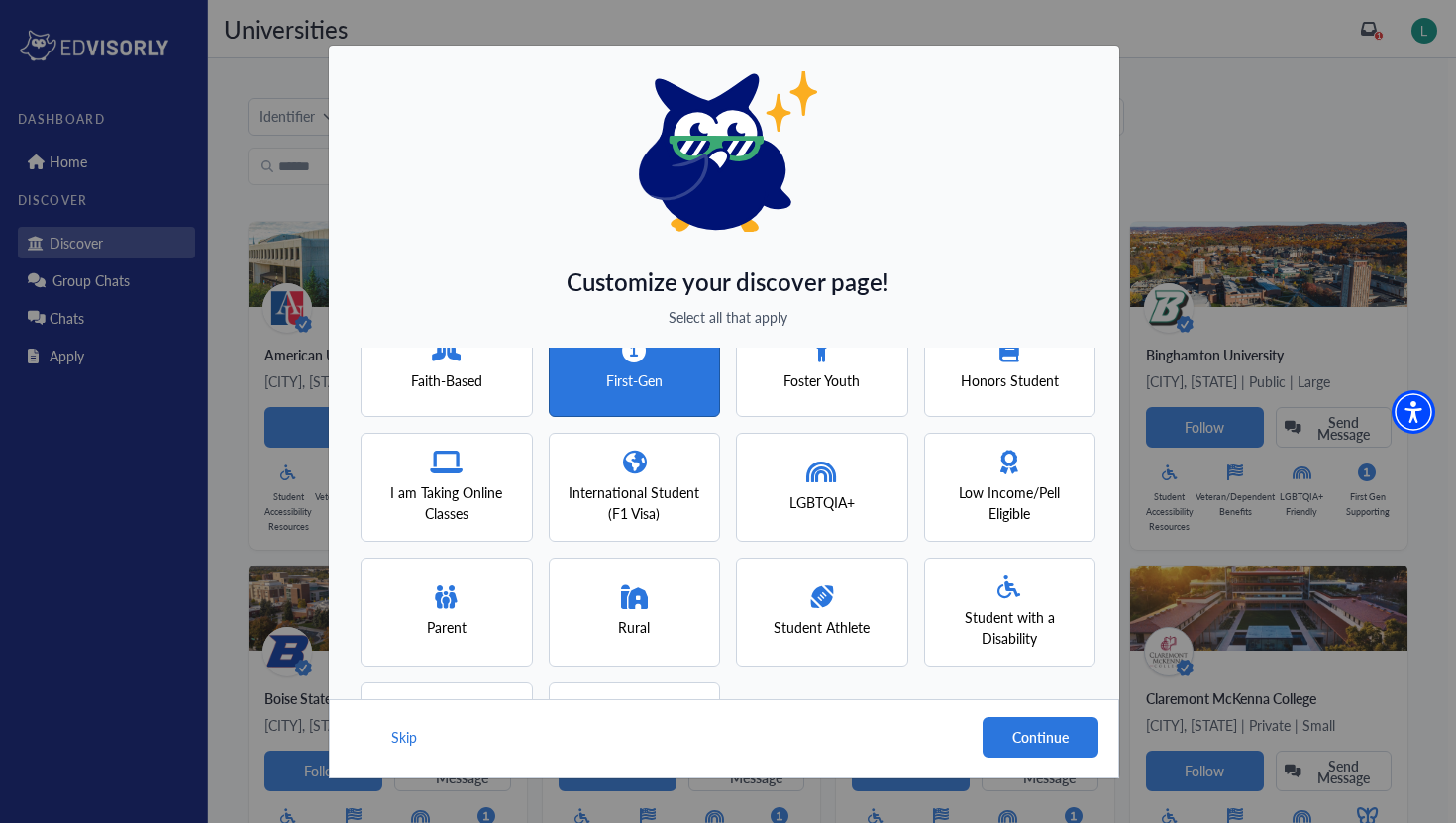click on "Honors Student" at bounding box center (1010, 365) 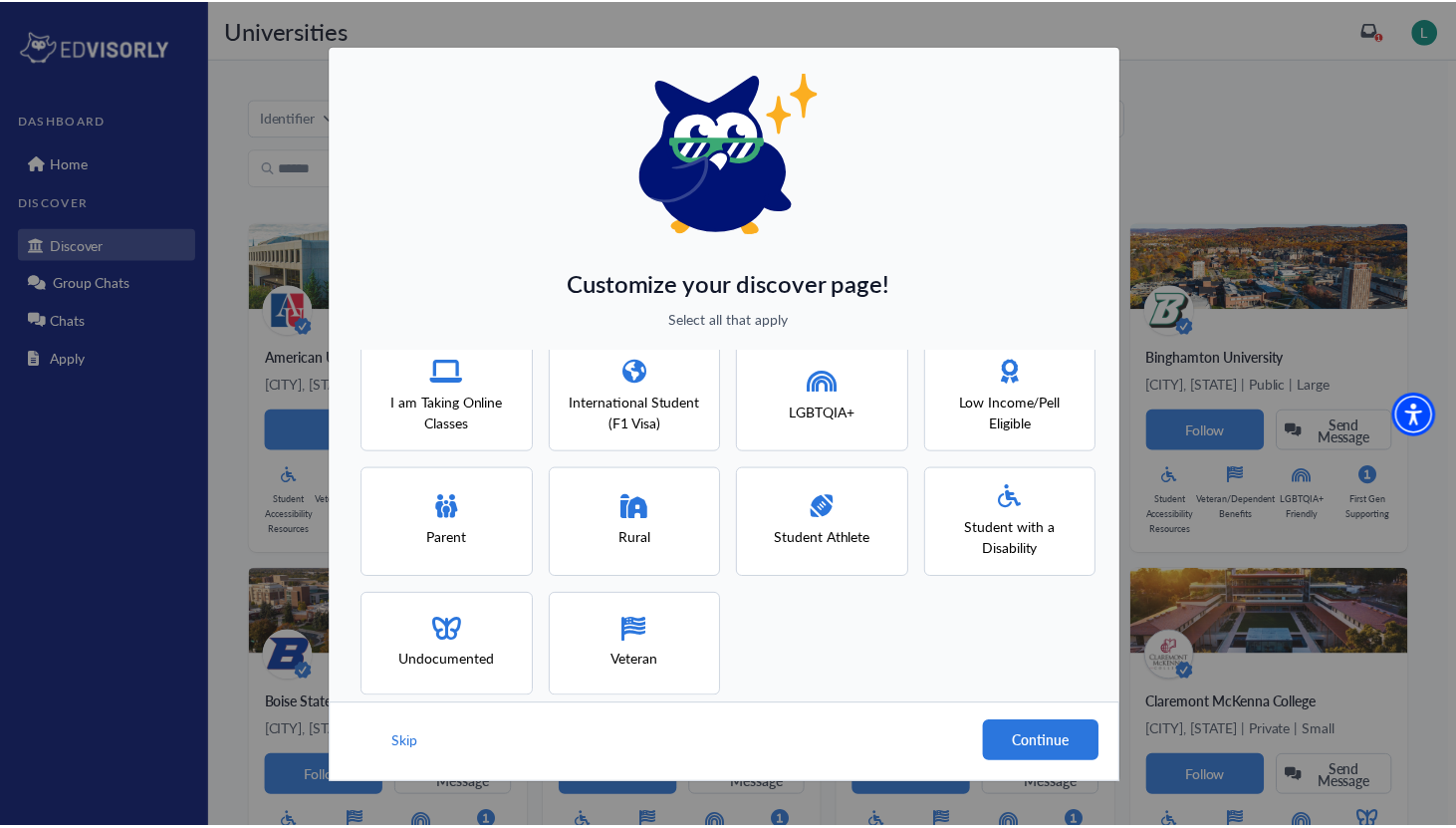 scroll, scrollTop: 145, scrollLeft: 0, axis: vertical 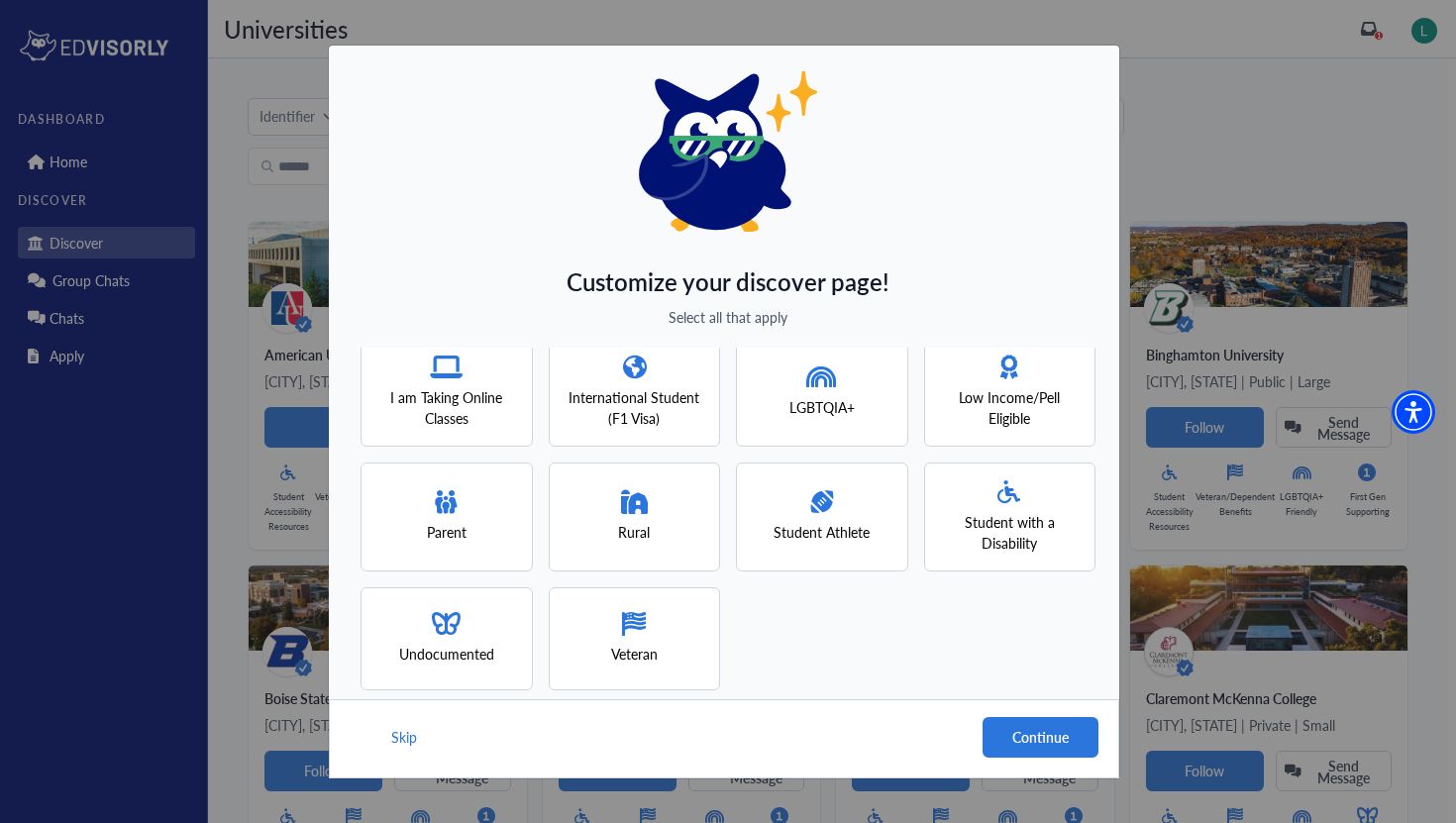 click on "Low Income/Pell Eligible" at bounding box center [1010, 408] 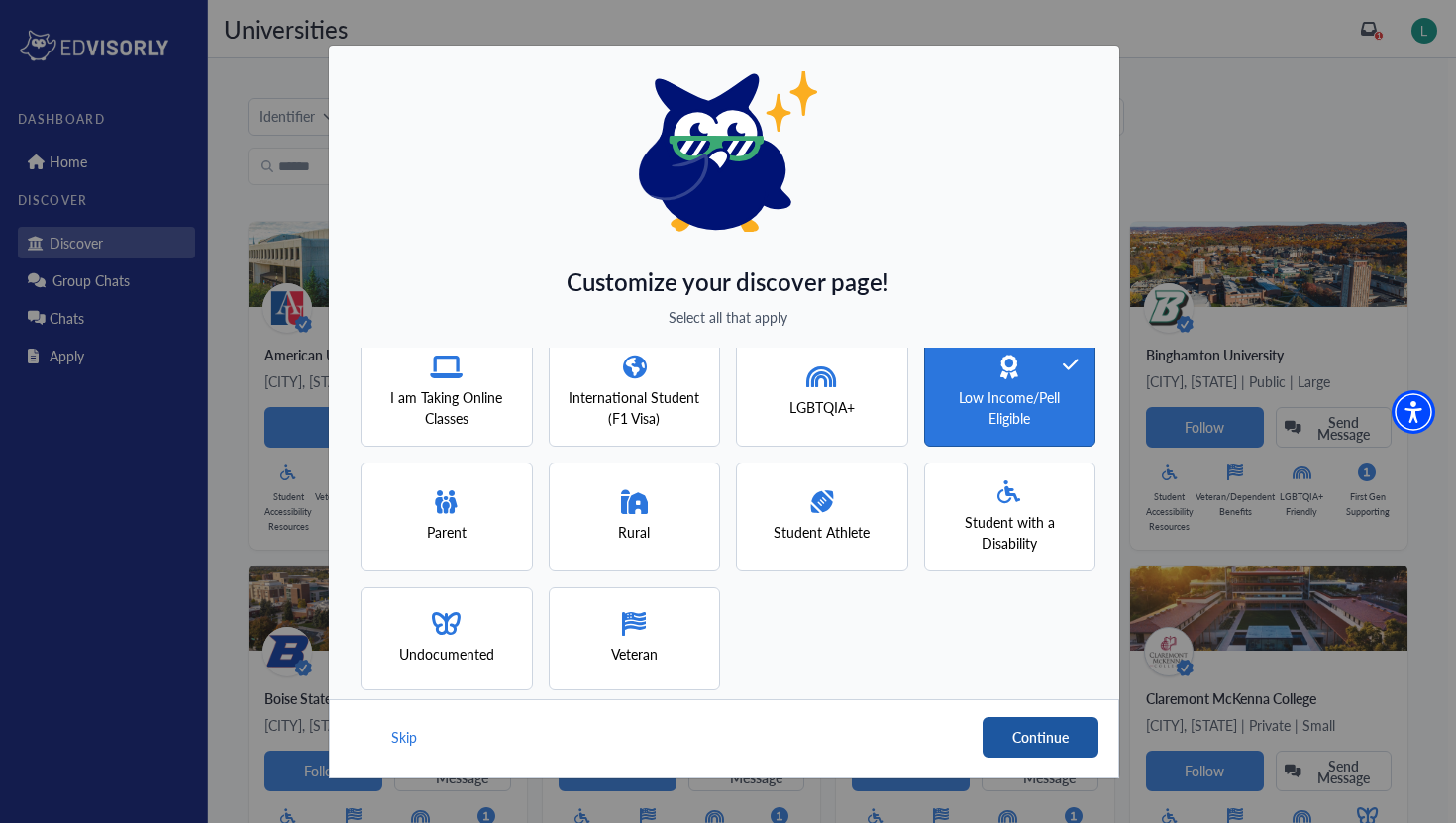 click on "Continue" at bounding box center (1040, 737) 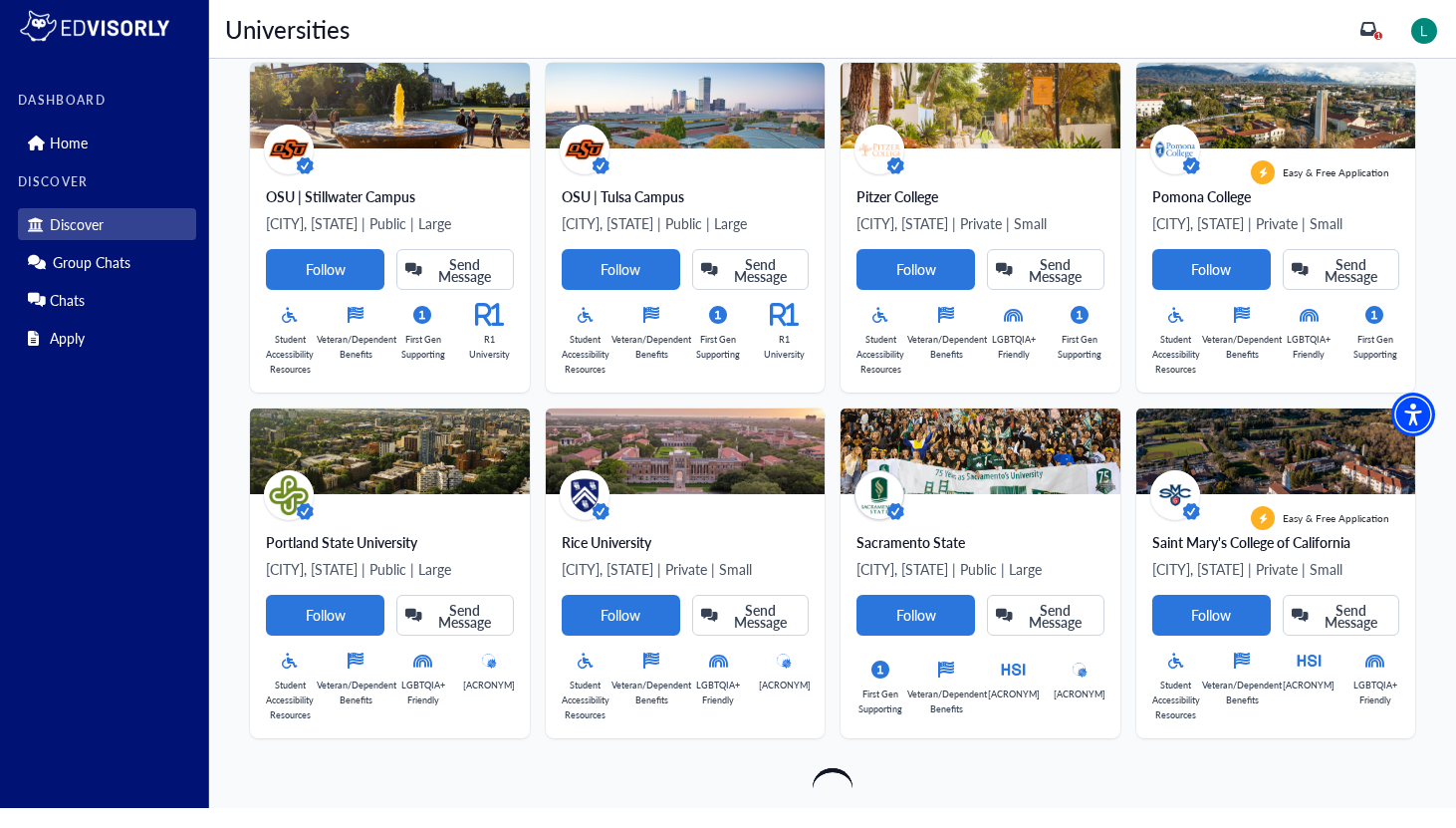 scroll, scrollTop: 1961, scrollLeft: 0, axis: vertical 